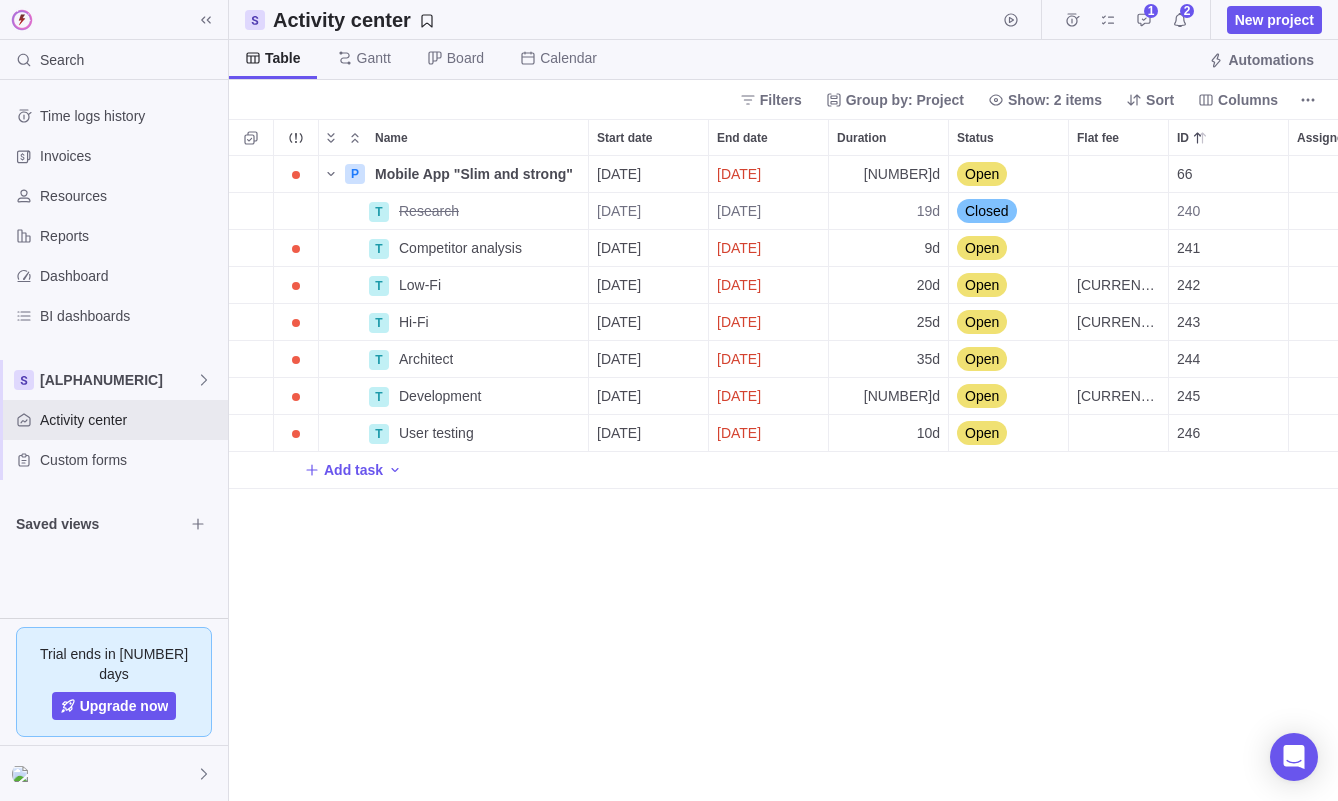 scroll, scrollTop: 0, scrollLeft: 0, axis: both 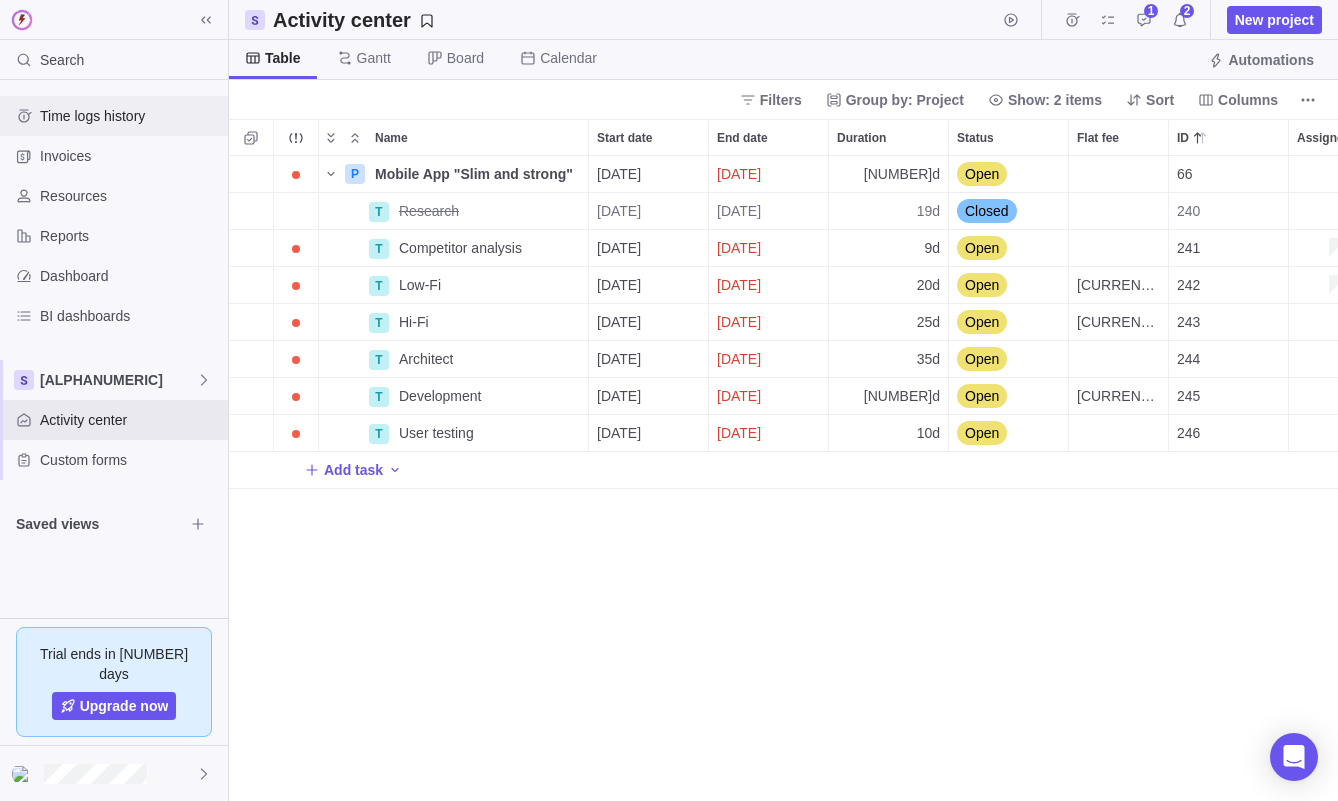 click on "Time logs history" at bounding box center (130, 116) 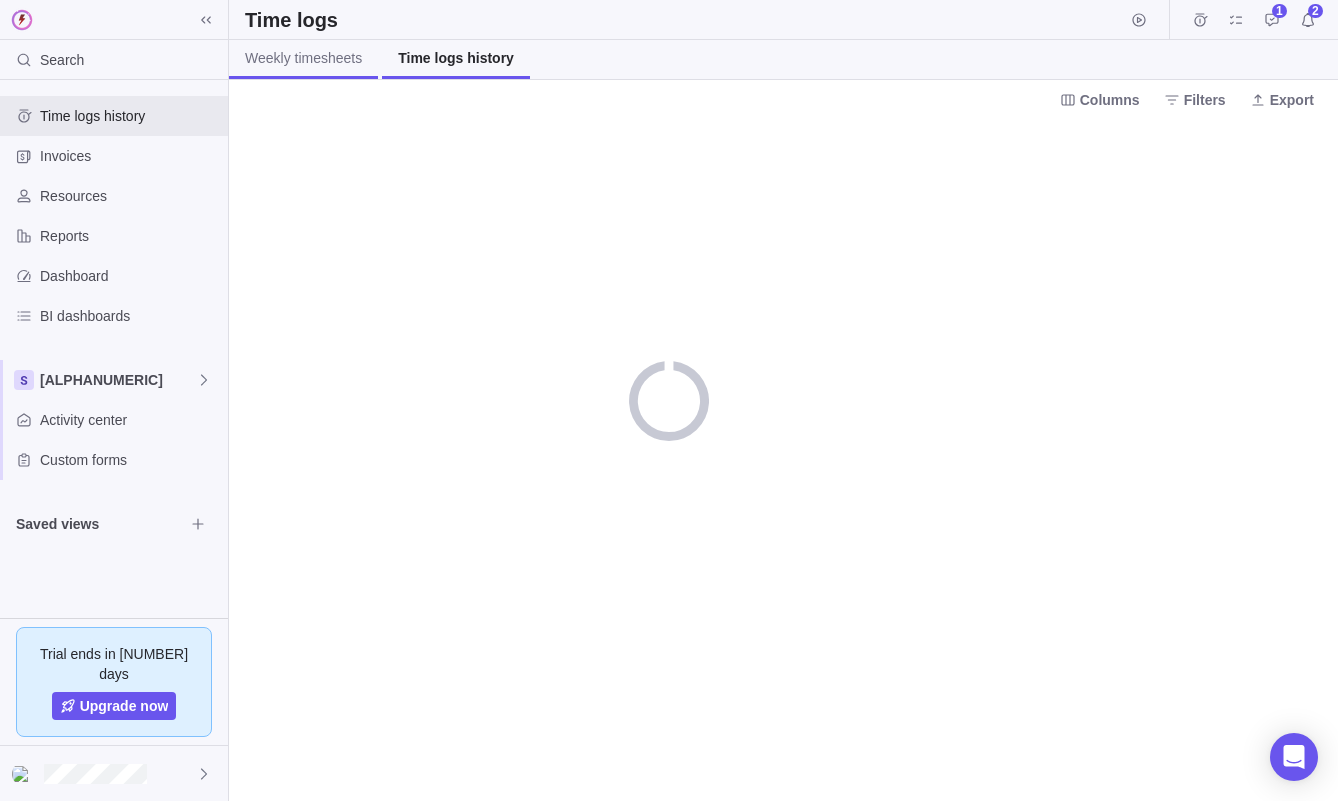 click on "Weekly timesheets" at bounding box center [303, 58] 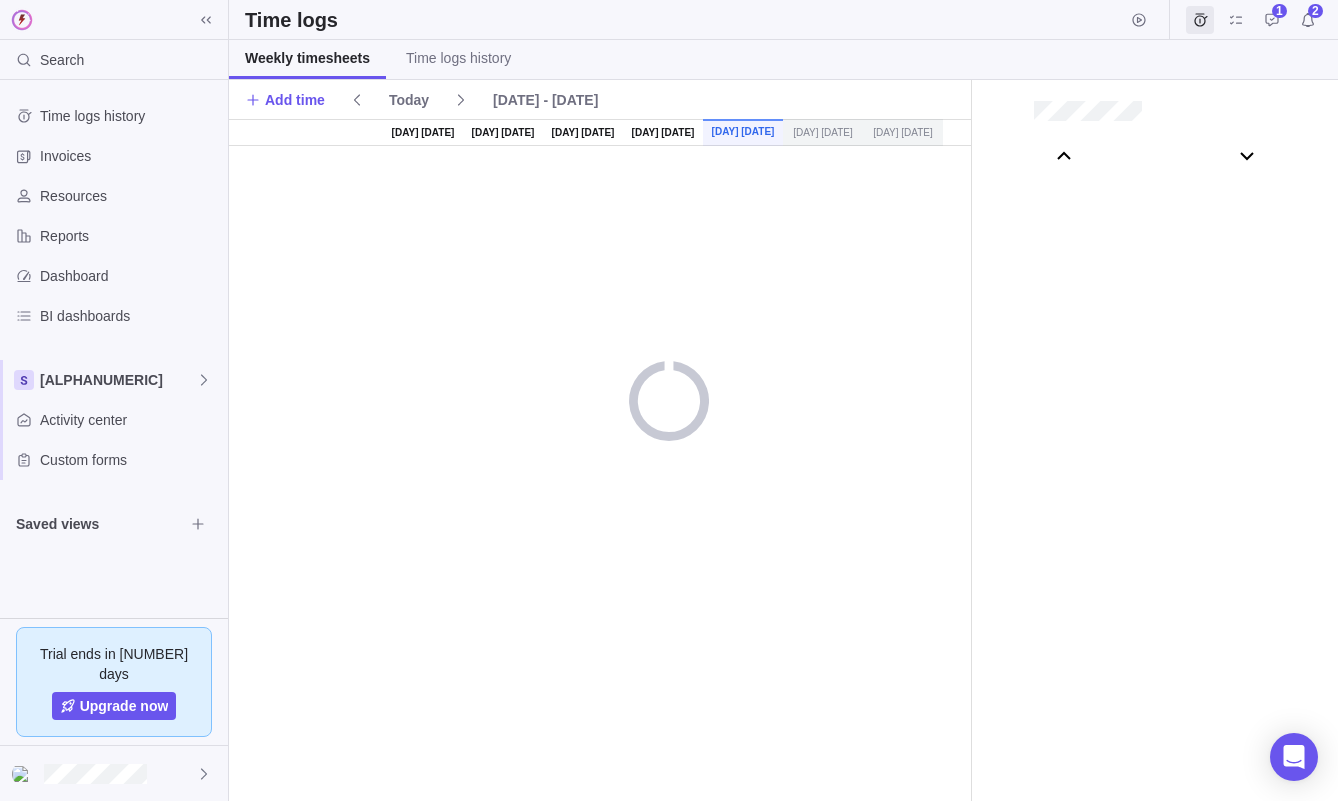 scroll, scrollTop: 111007, scrollLeft: 0, axis: vertical 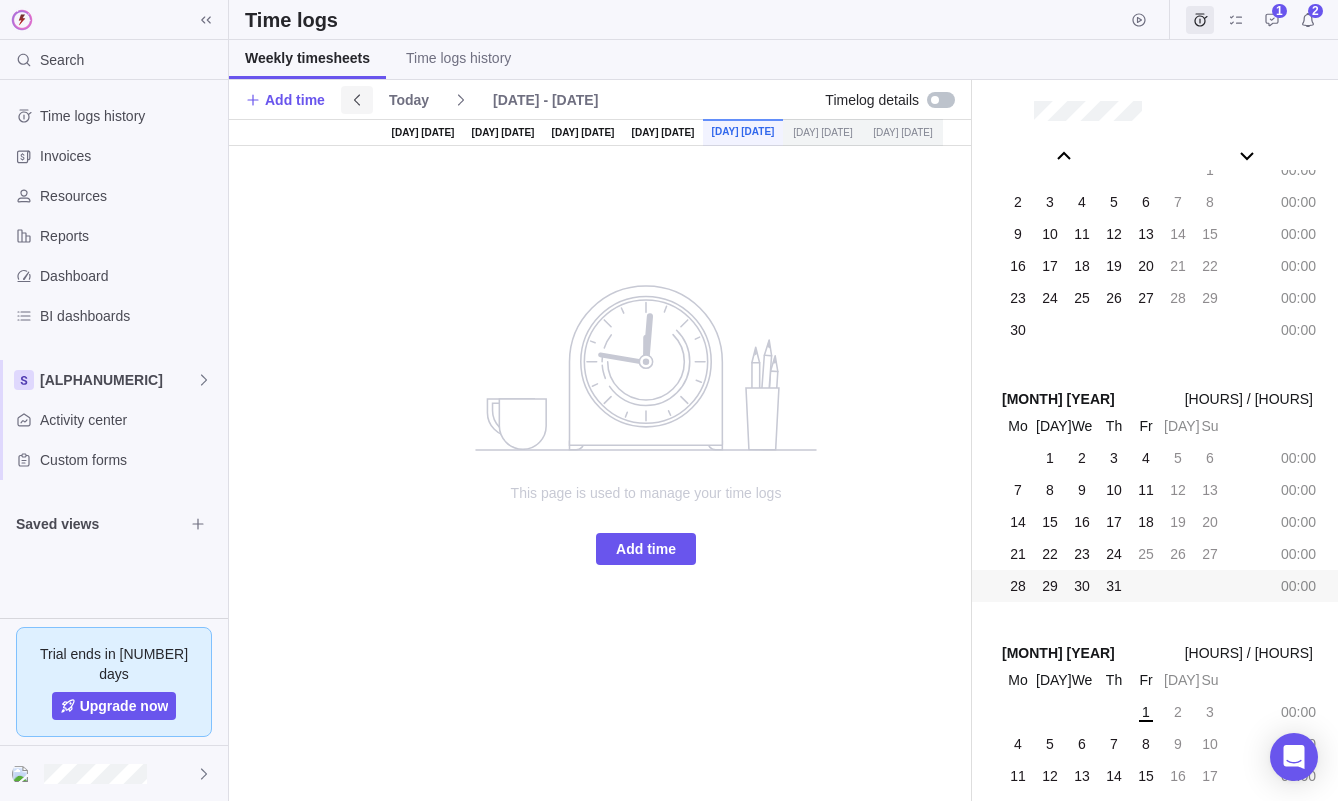 click 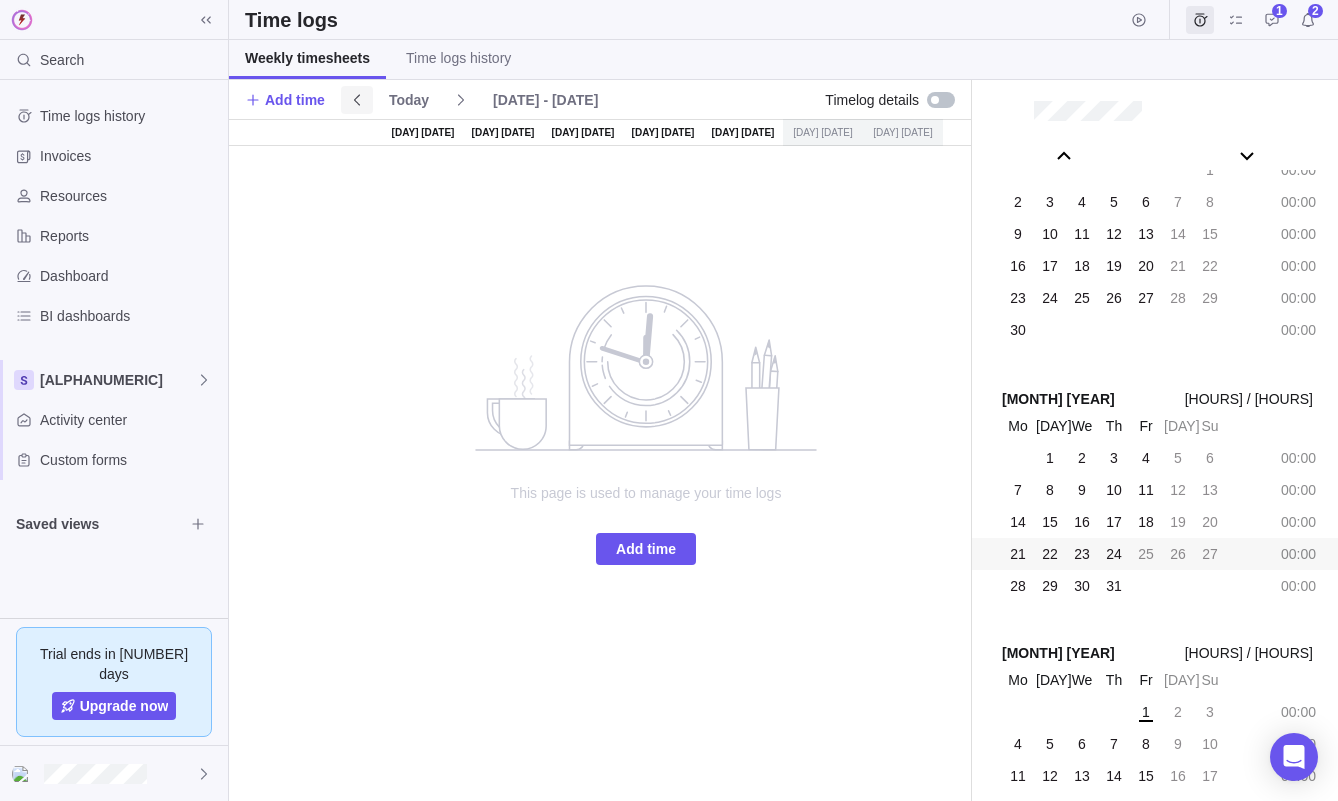 click 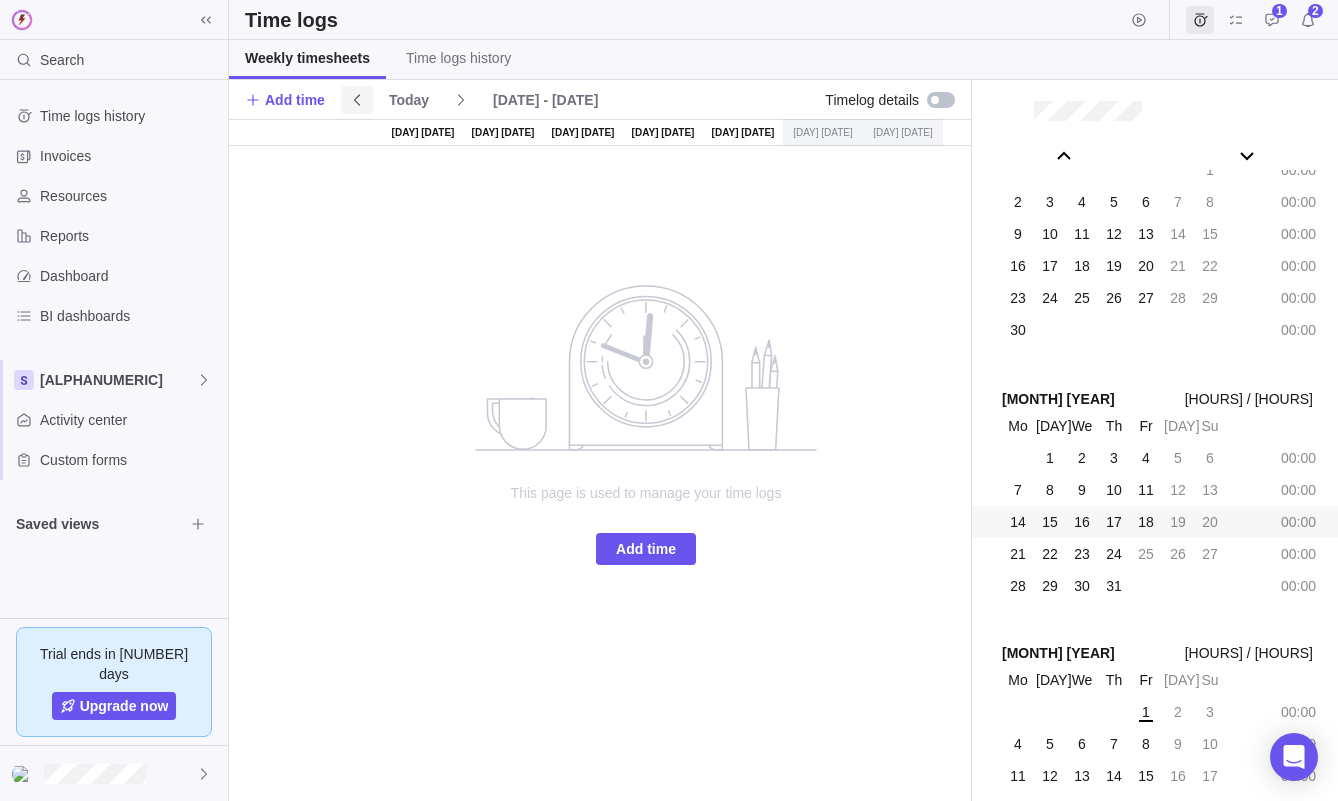 click 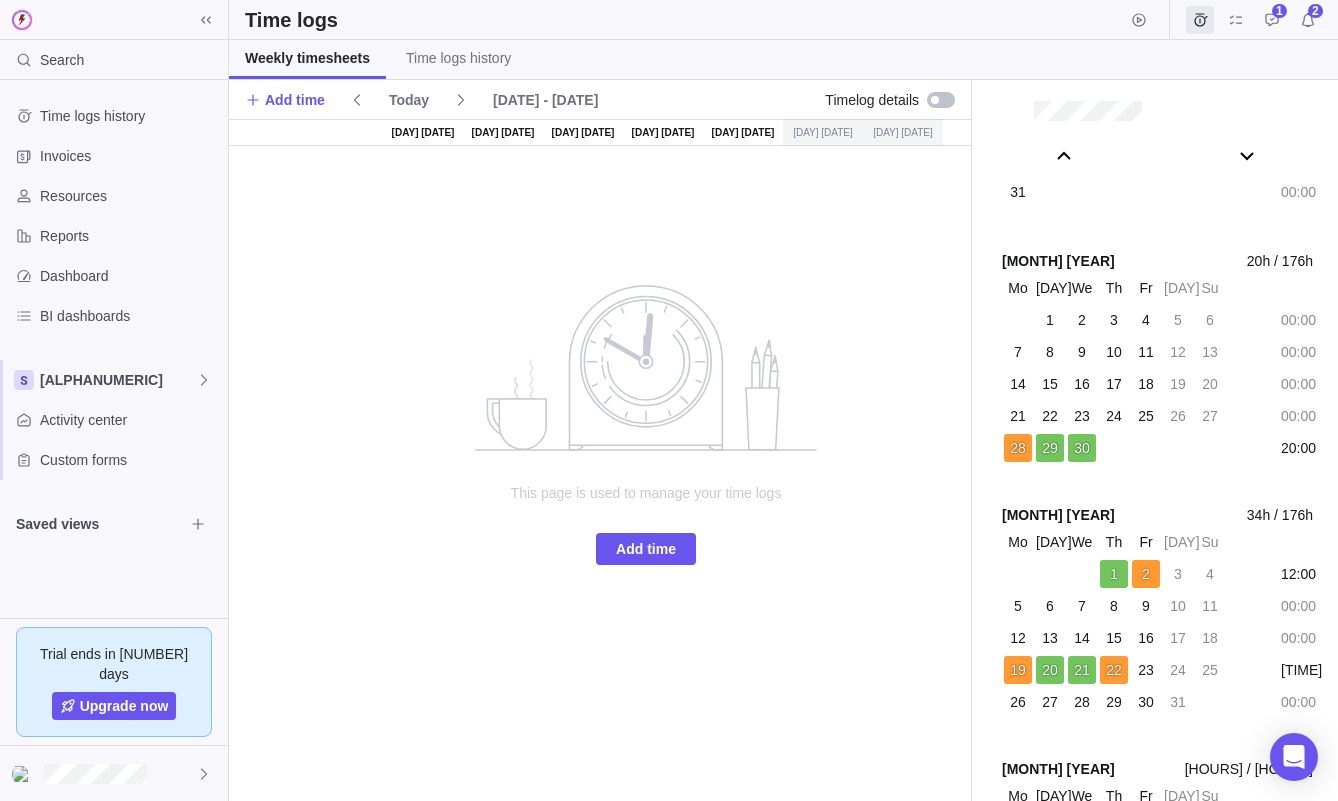 scroll, scrollTop: 110352, scrollLeft: 0, axis: vertical 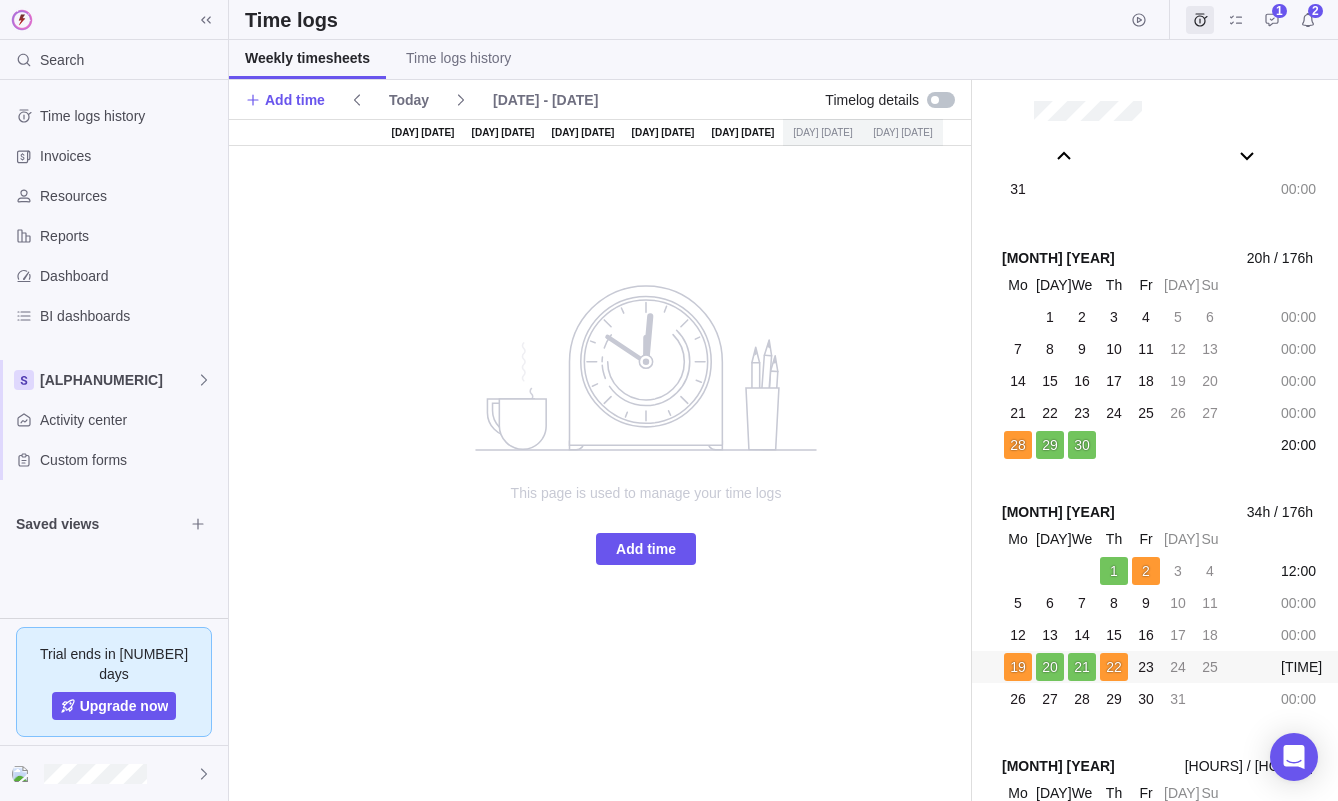click on "23" at bounding box center [1146, 667] 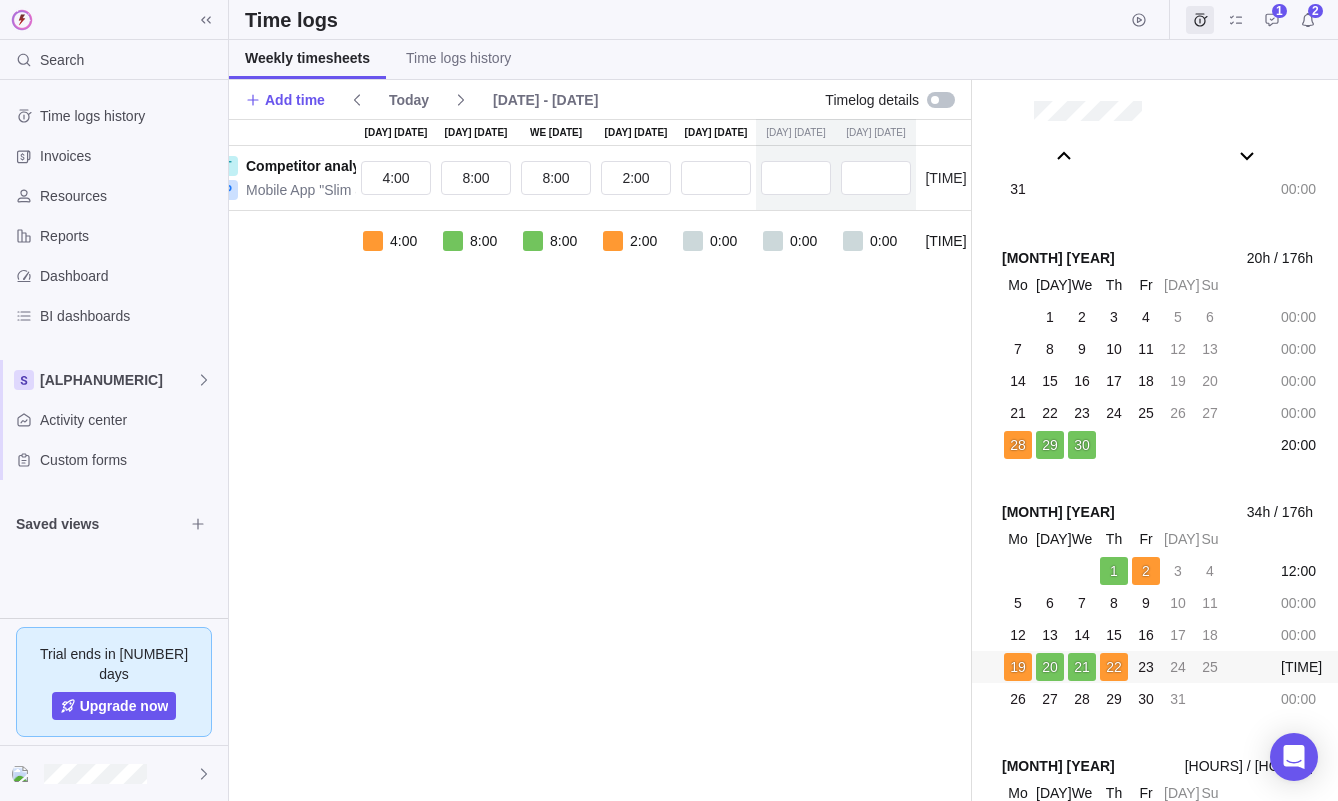 scroll, scrollTop: 0, scrollLeft: 0, axis: both 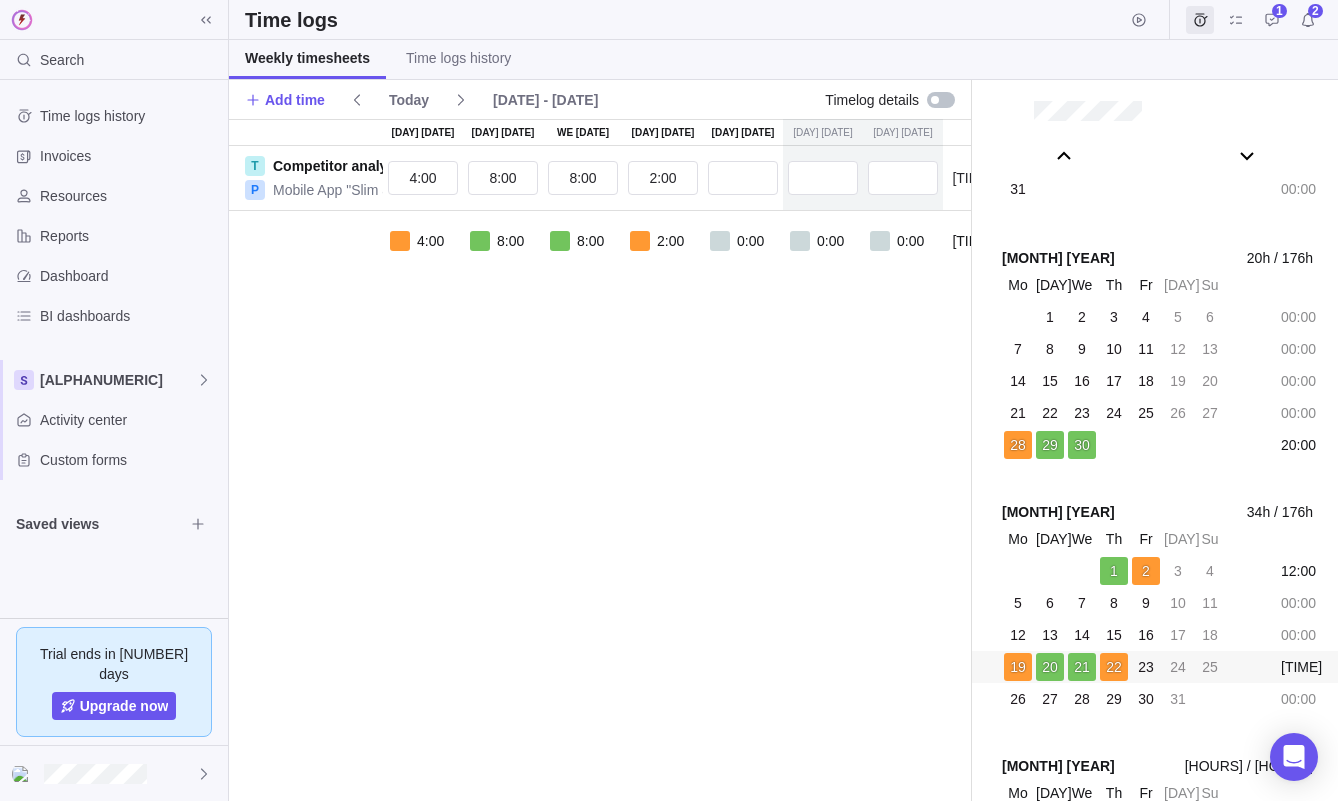 click on "[DATE] - [DATE]" at bounding box center [473, 100] 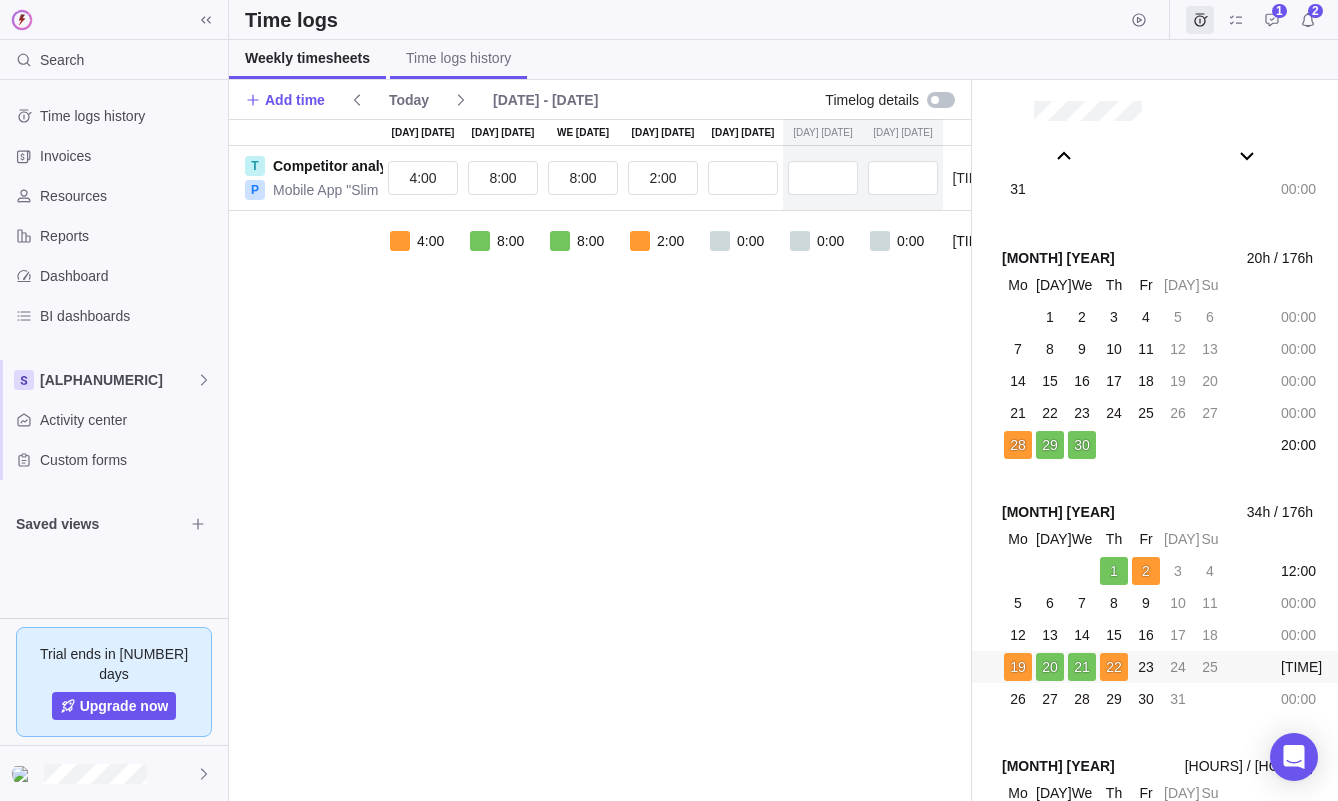 click on "Time logs history" at bounding box center (458, 58) 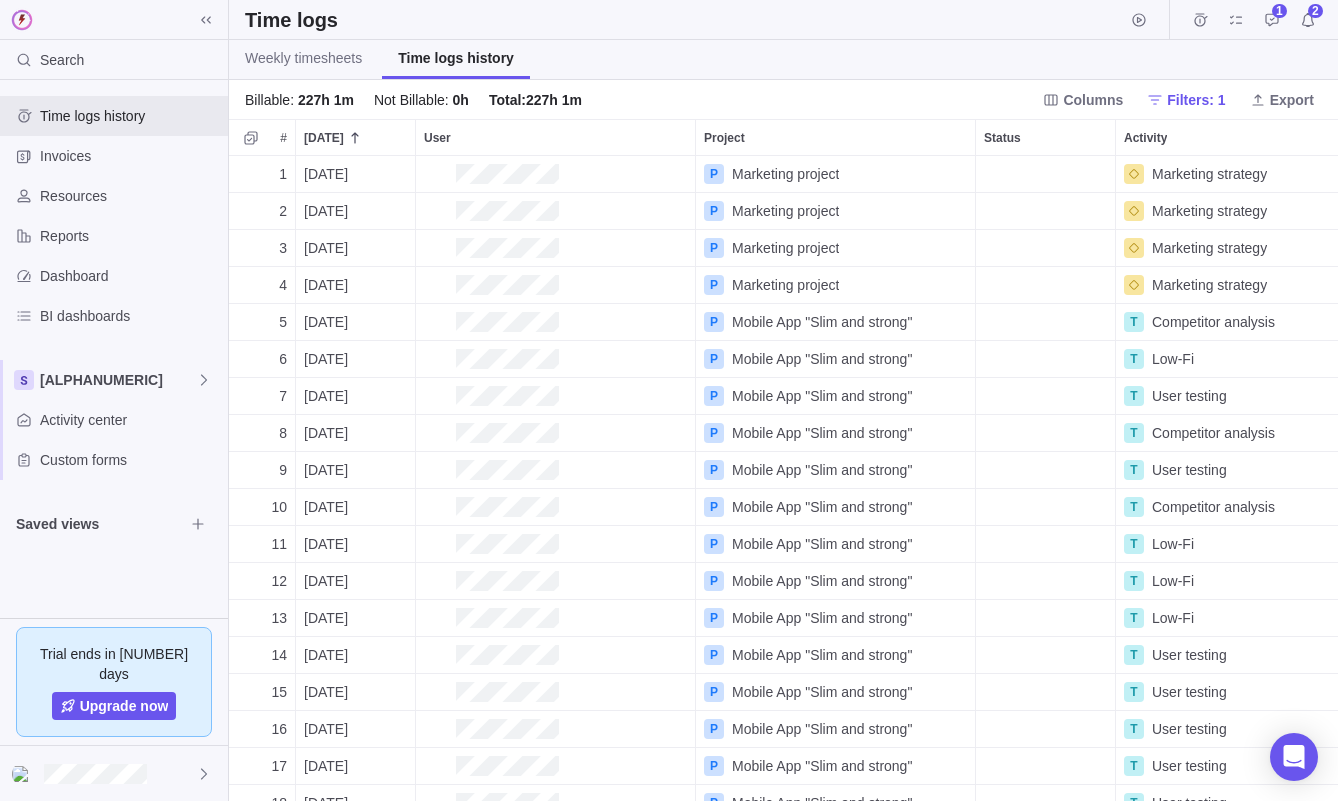 scroll, scrollTop: 1, scrollLeft: 1, axis: both 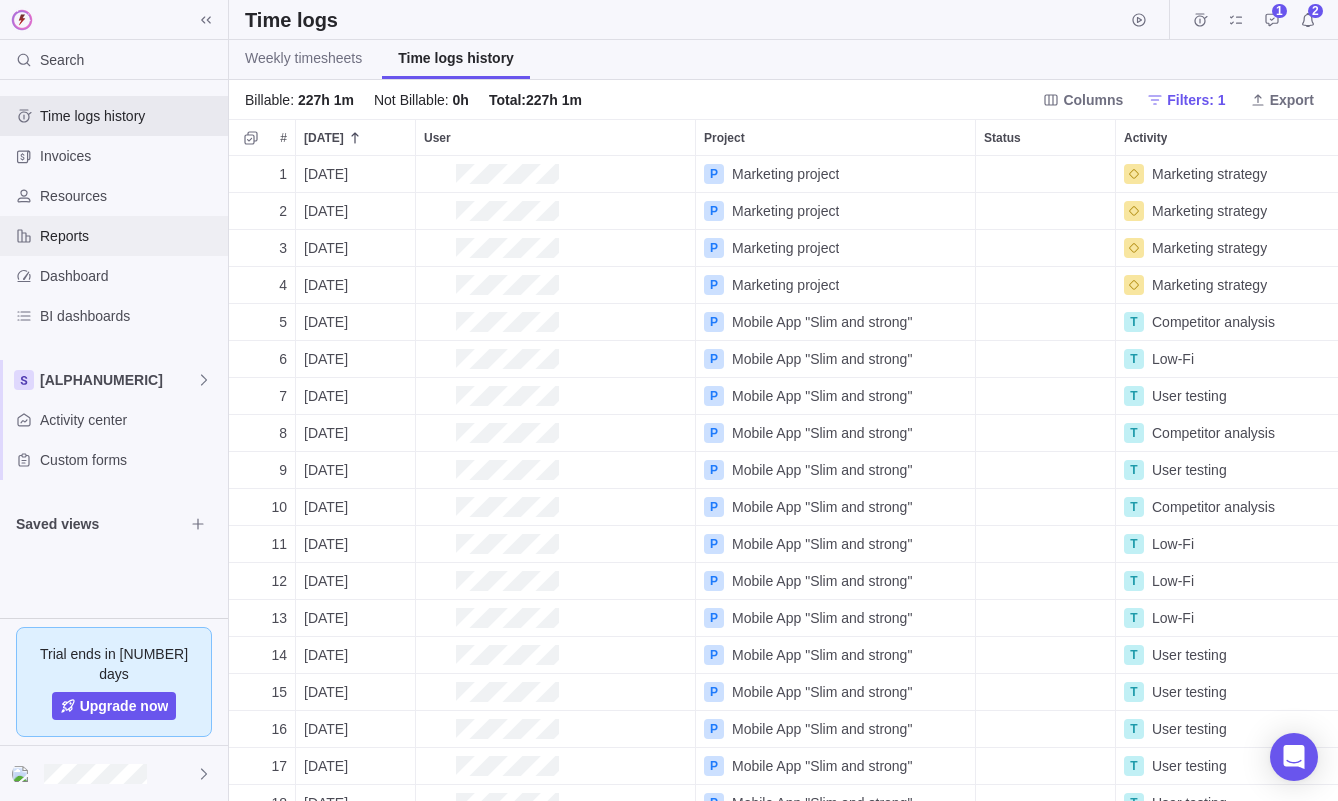 click on "Reports" at bounding box center [130, 236] 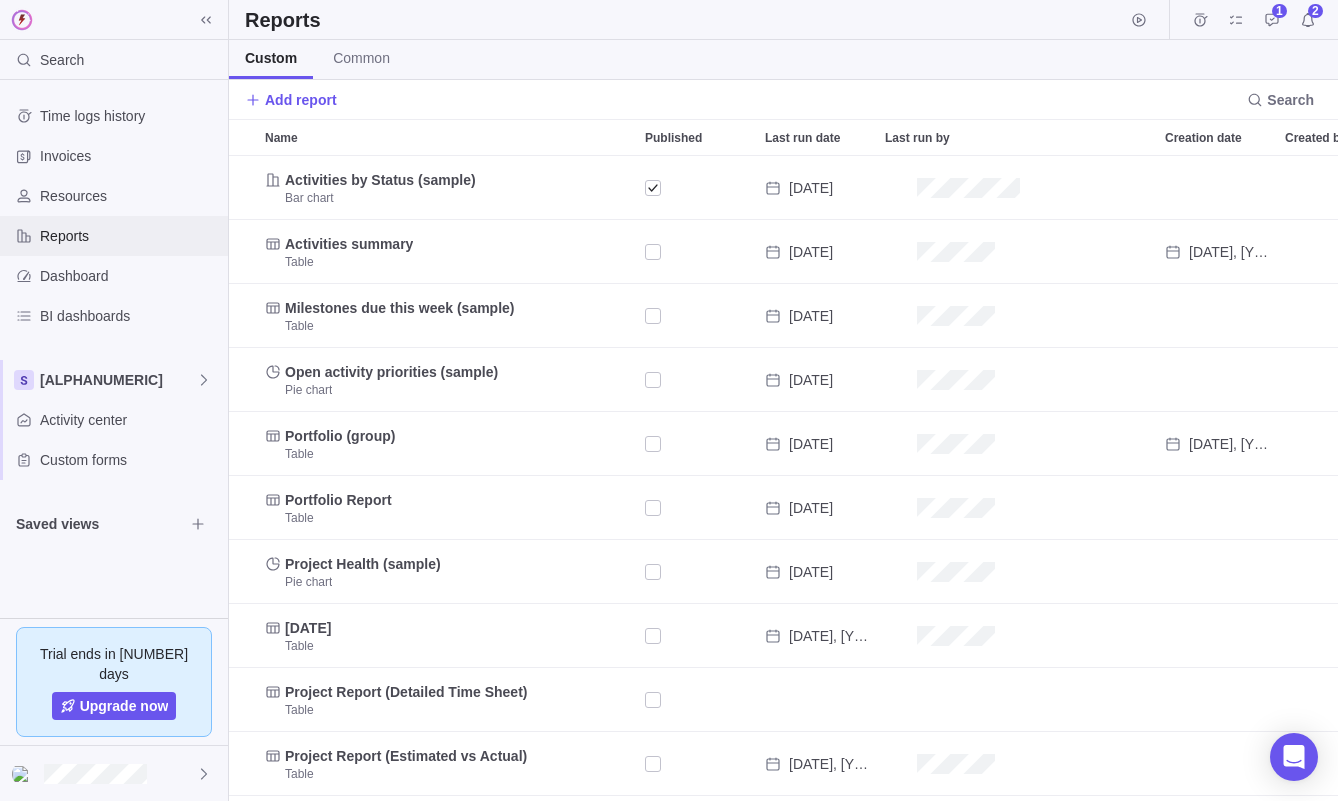 scroll, scrollTop: 1, scrollLeft: 1, axis: both 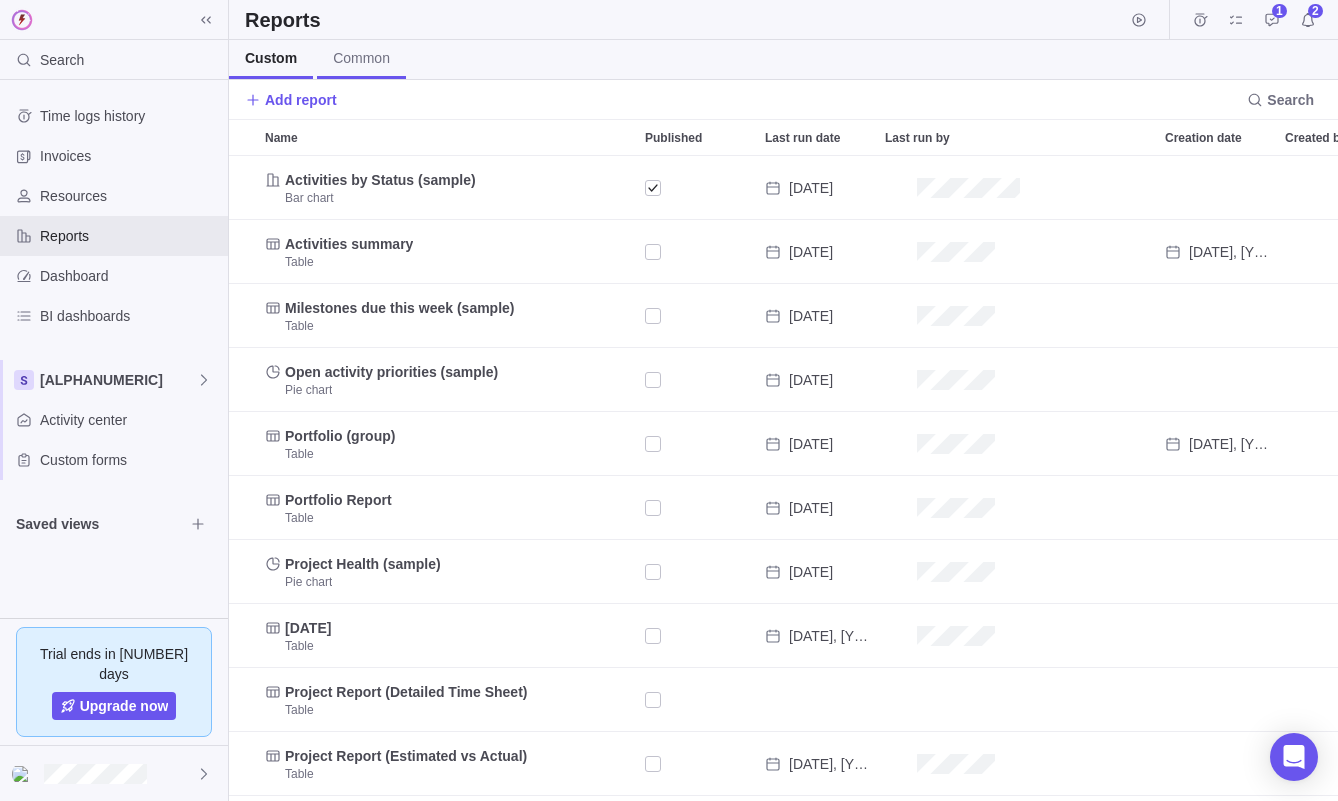 click on "Common" at bounding box center [361, 58] 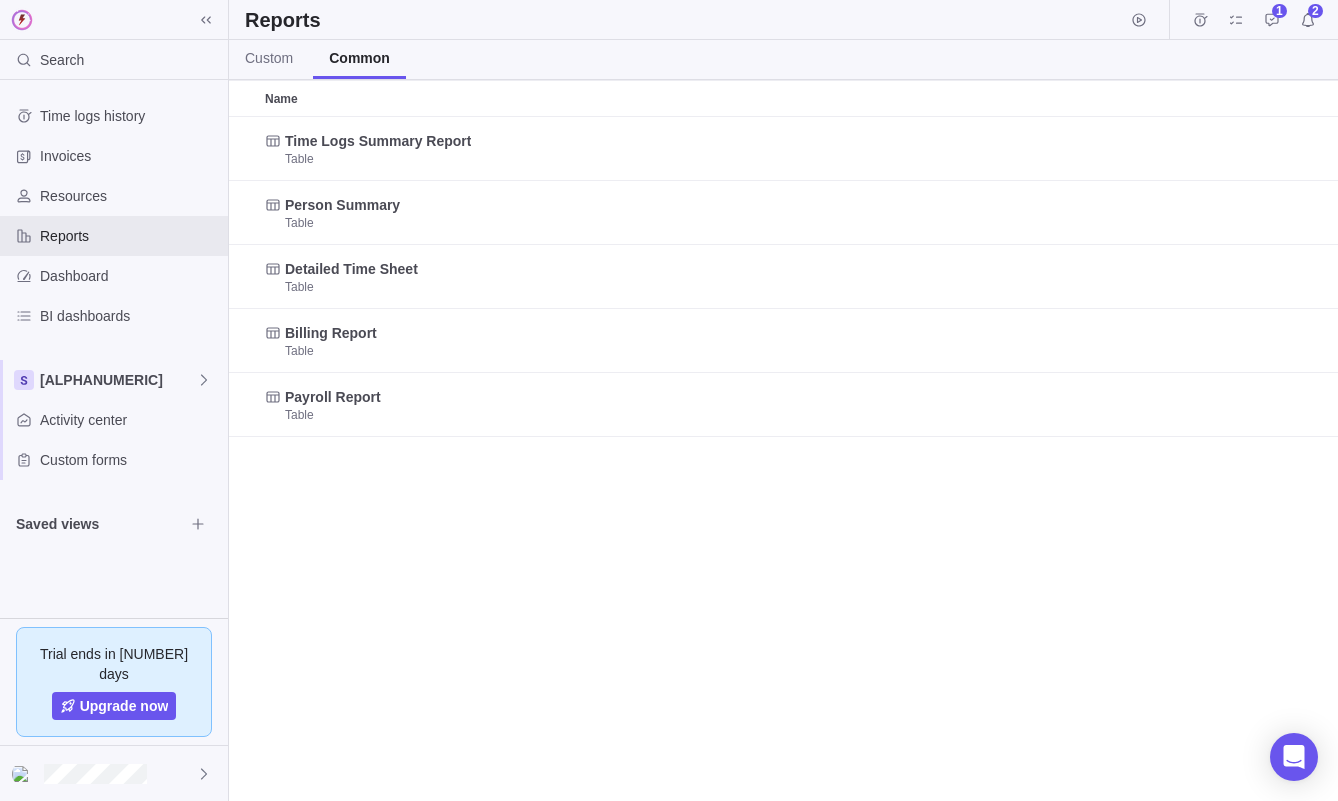 scroll, scrollTop: 1, scrollLeft: 1, axis: both 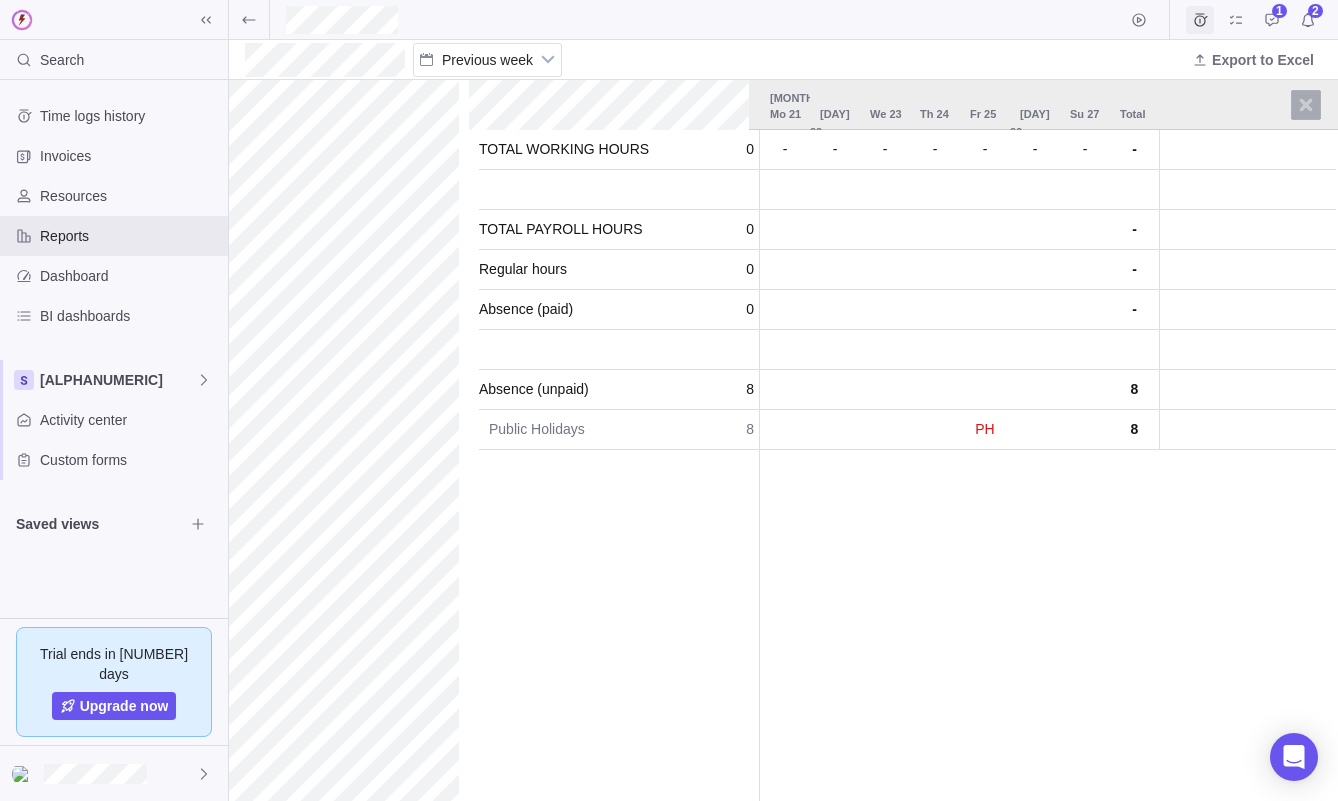click at bounding box center [1200, 20] 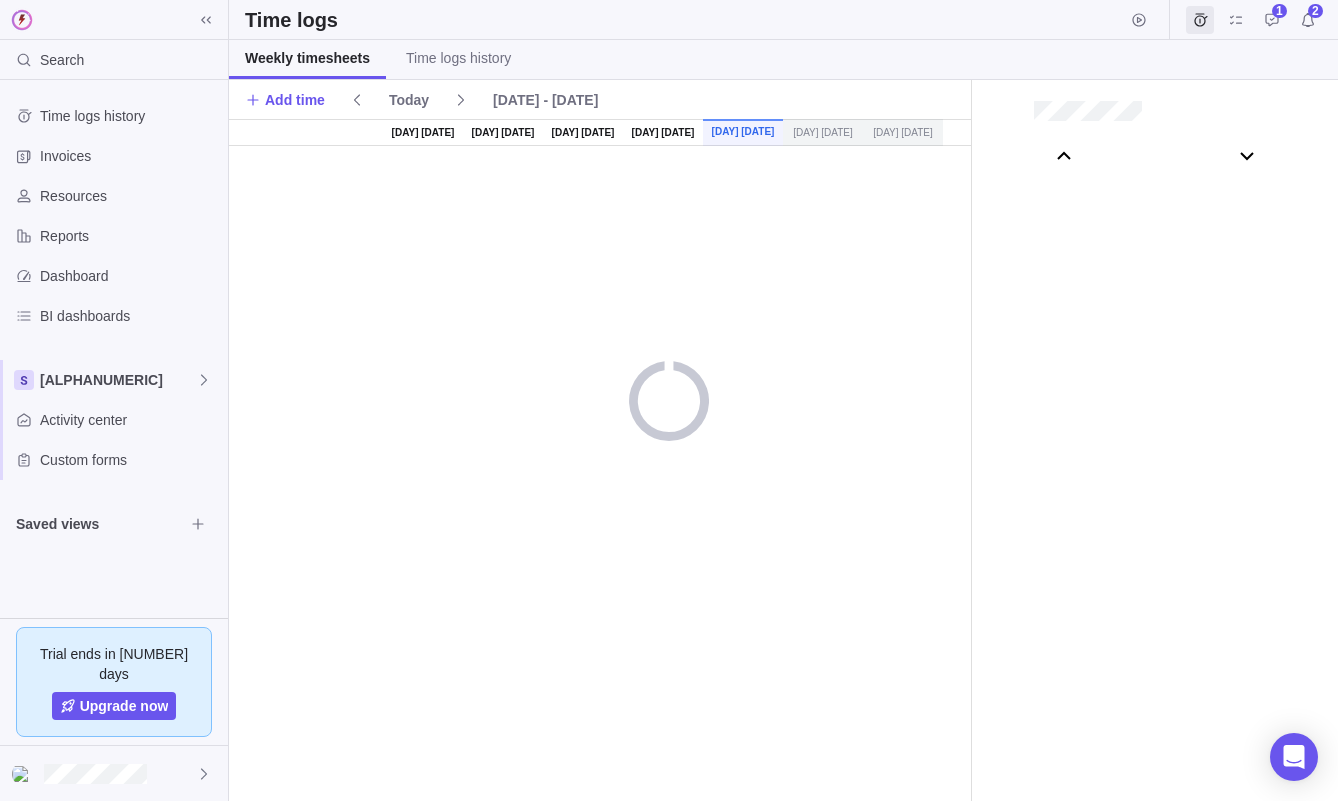 scroll, scrollTop: 111007, scrollLeft: 0, axis: vertical 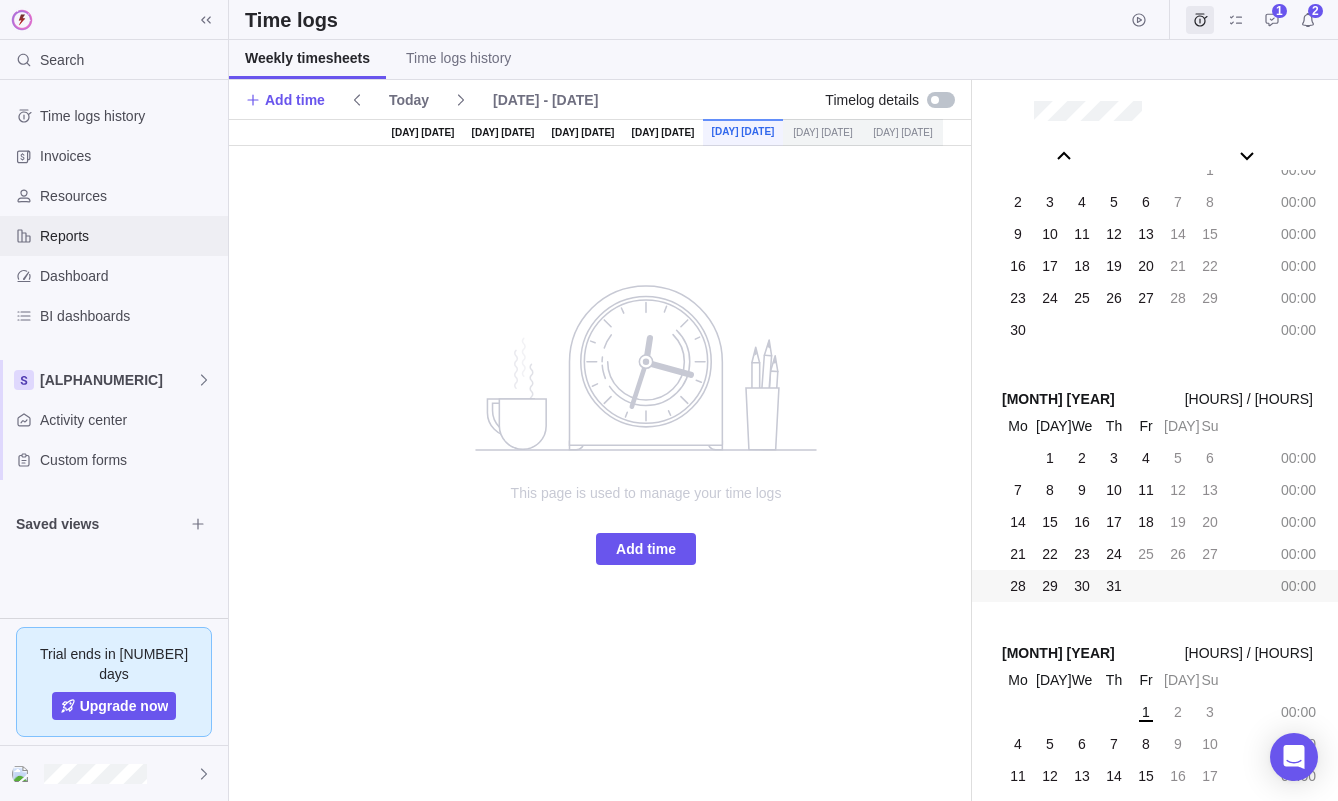 click on "Reports" at bounding box center [130, 236] 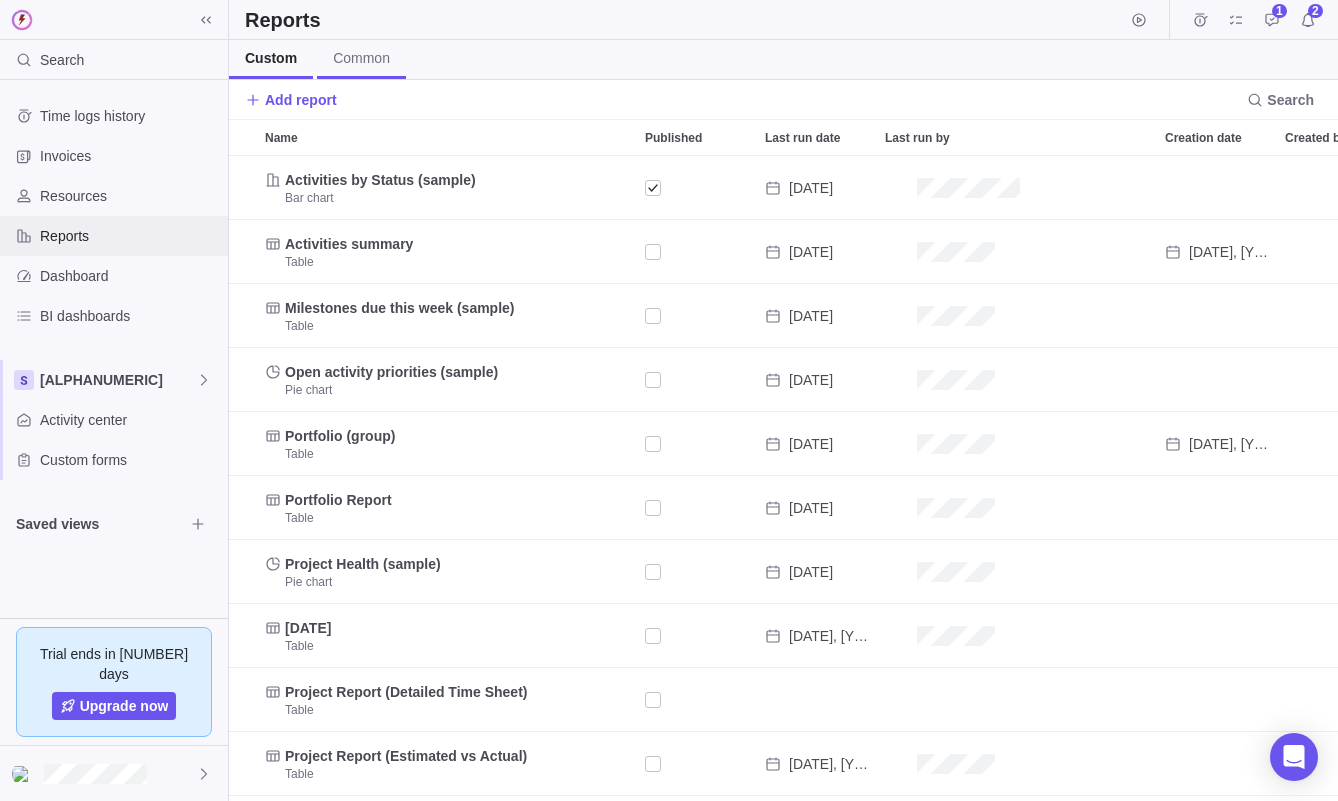 scroll, scrollTop: 1, scrollLeft: 1, axis: both 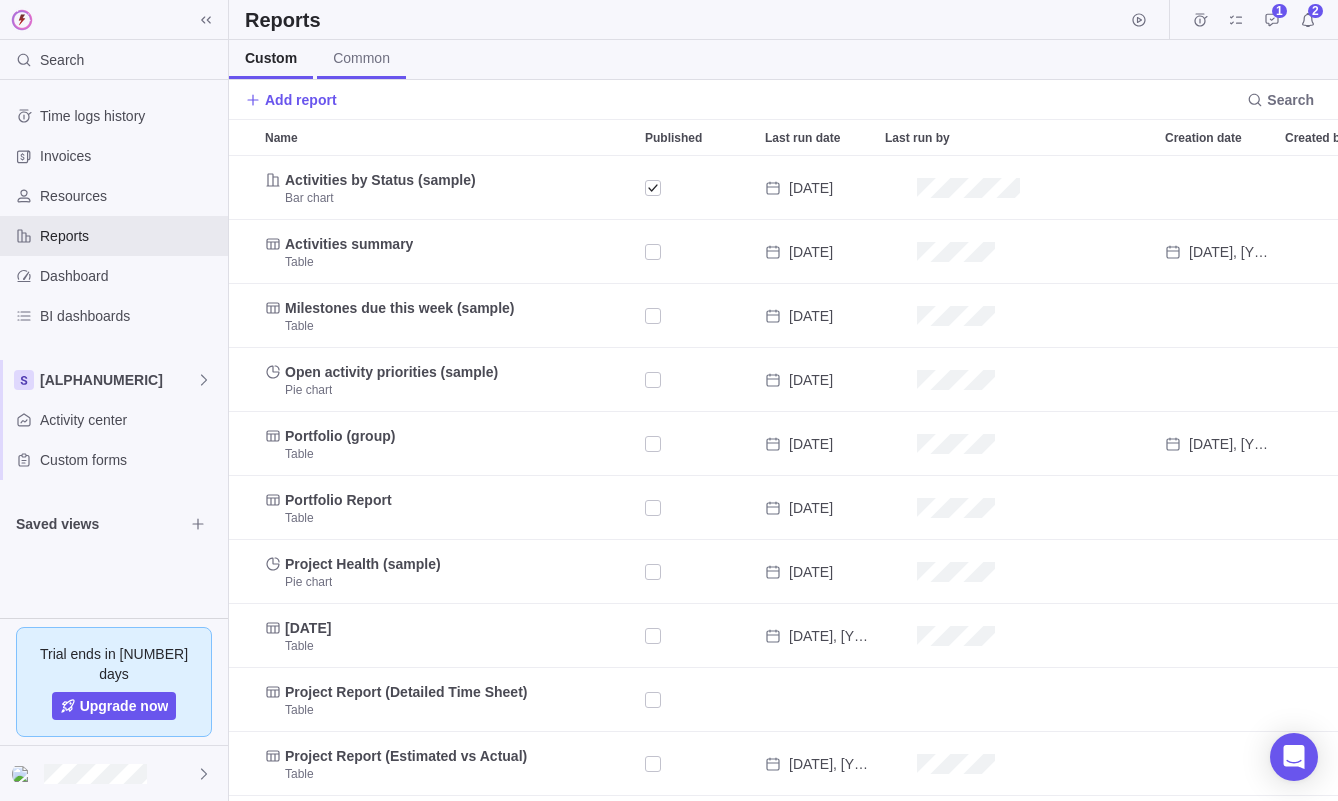 click on "Common" at bounding box center [361, 59] 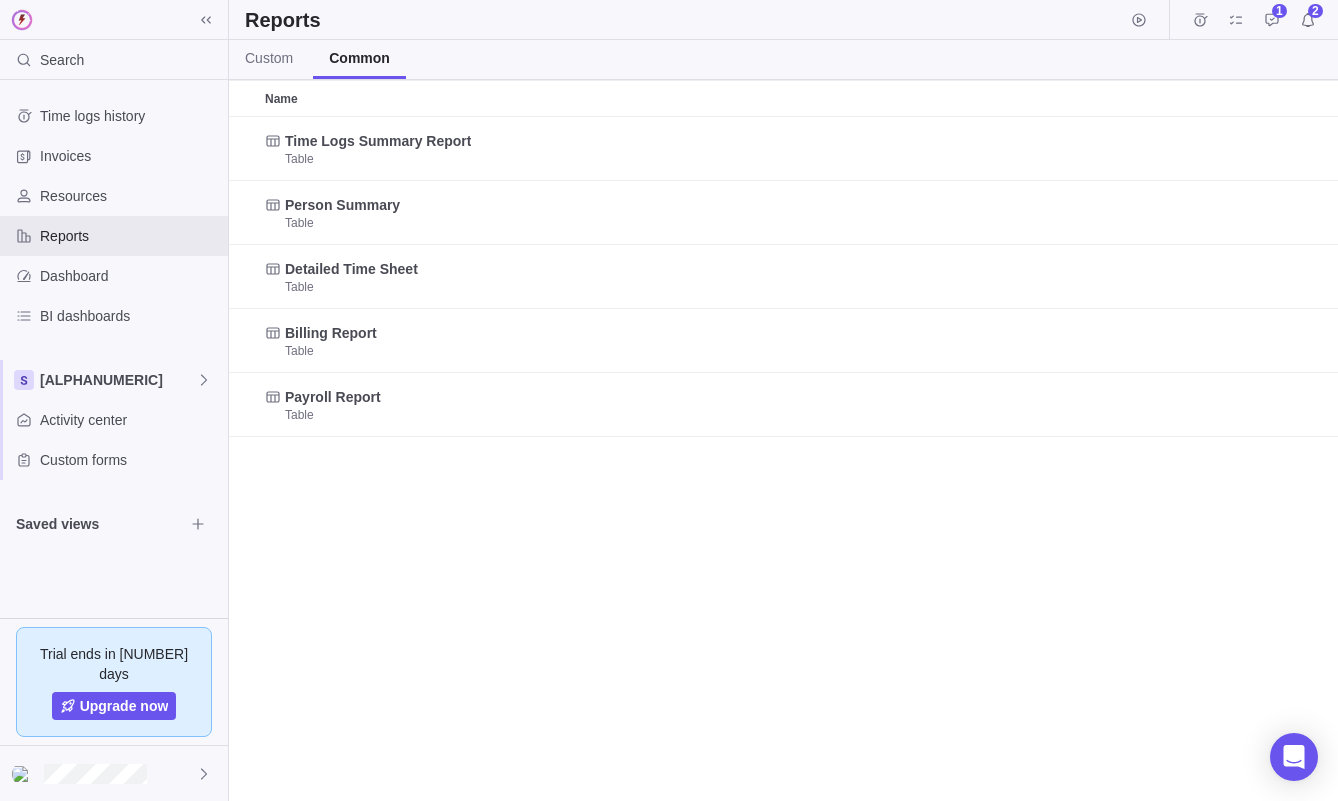 scroll, scrollTop: 1, scrollLeft: 1, axis: both 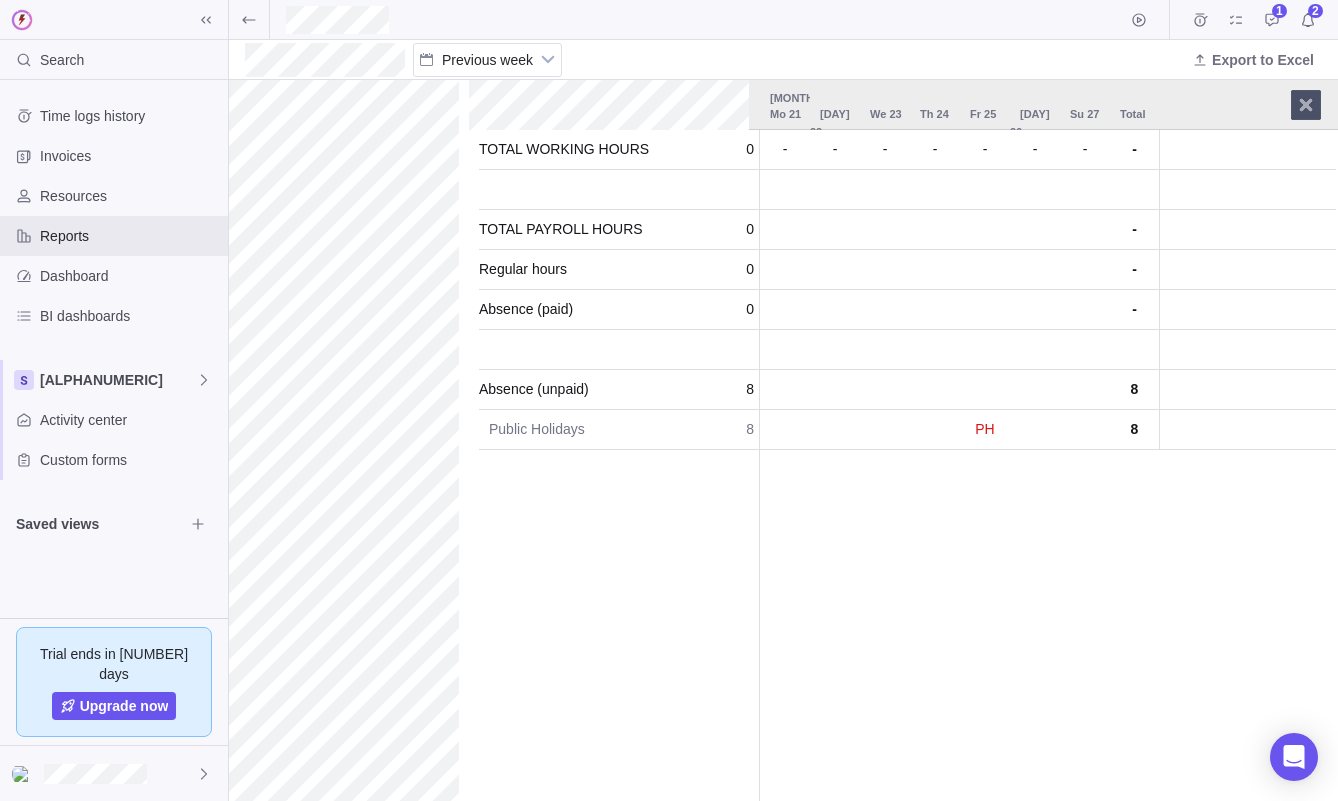 click at bounding box center [1306, 104] 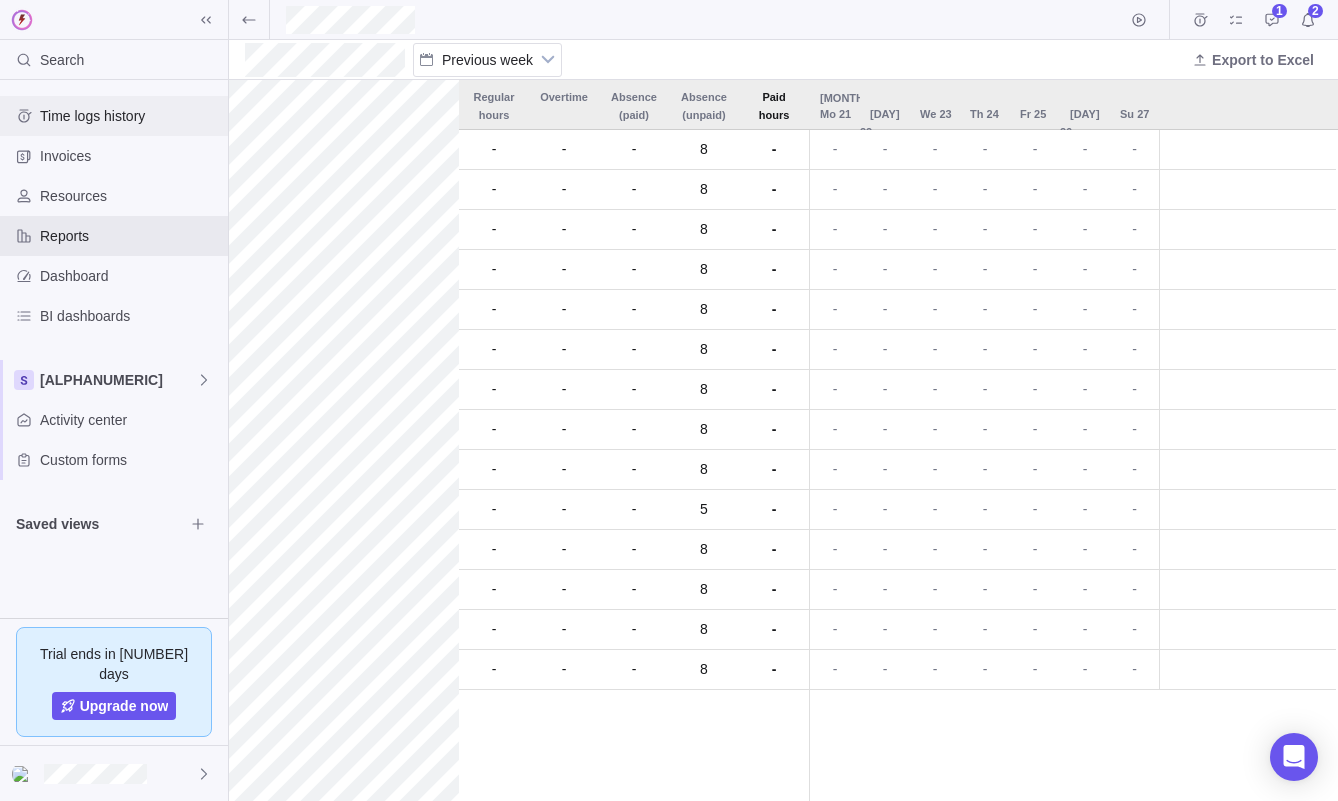 click on "Time logs history" at bounding box center [114, 116] 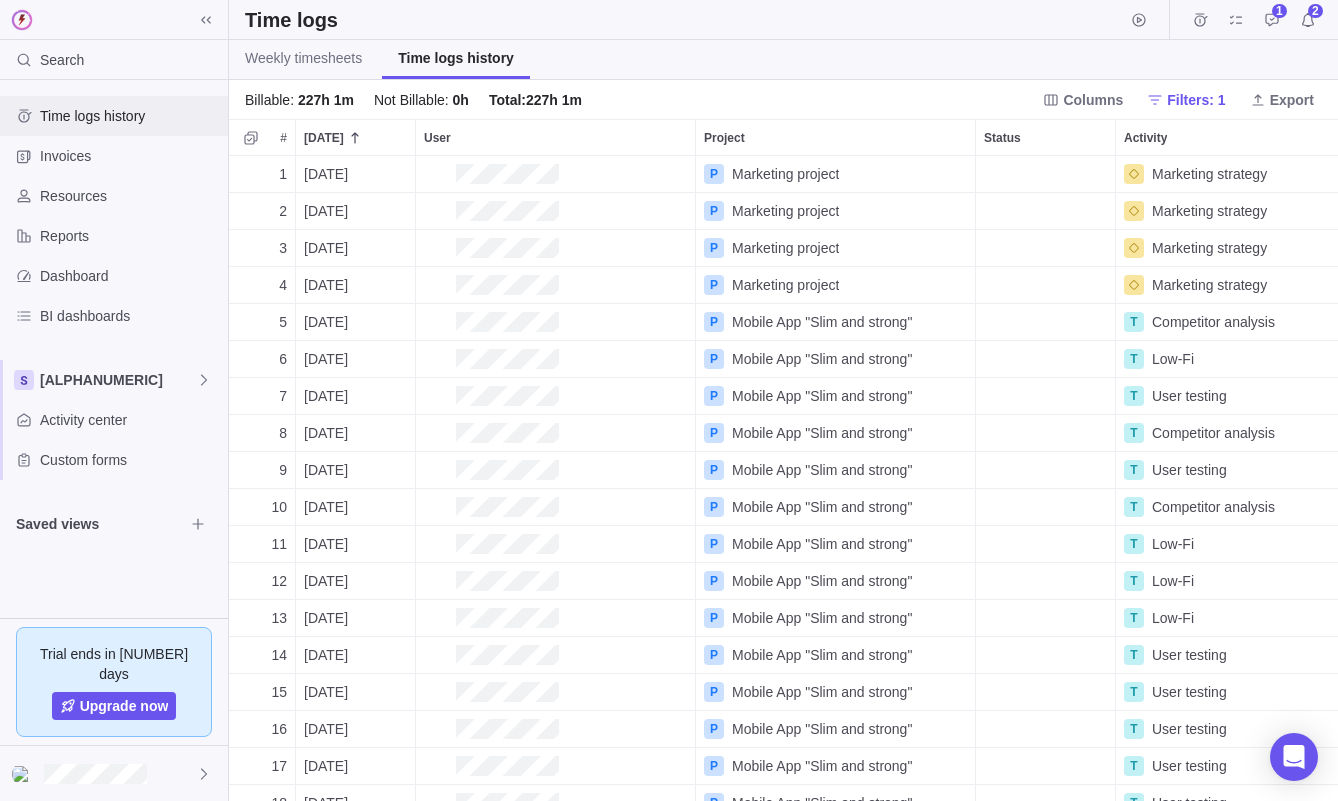 scroll, scrollTop: 1, scrollLeft: 1, axis: both 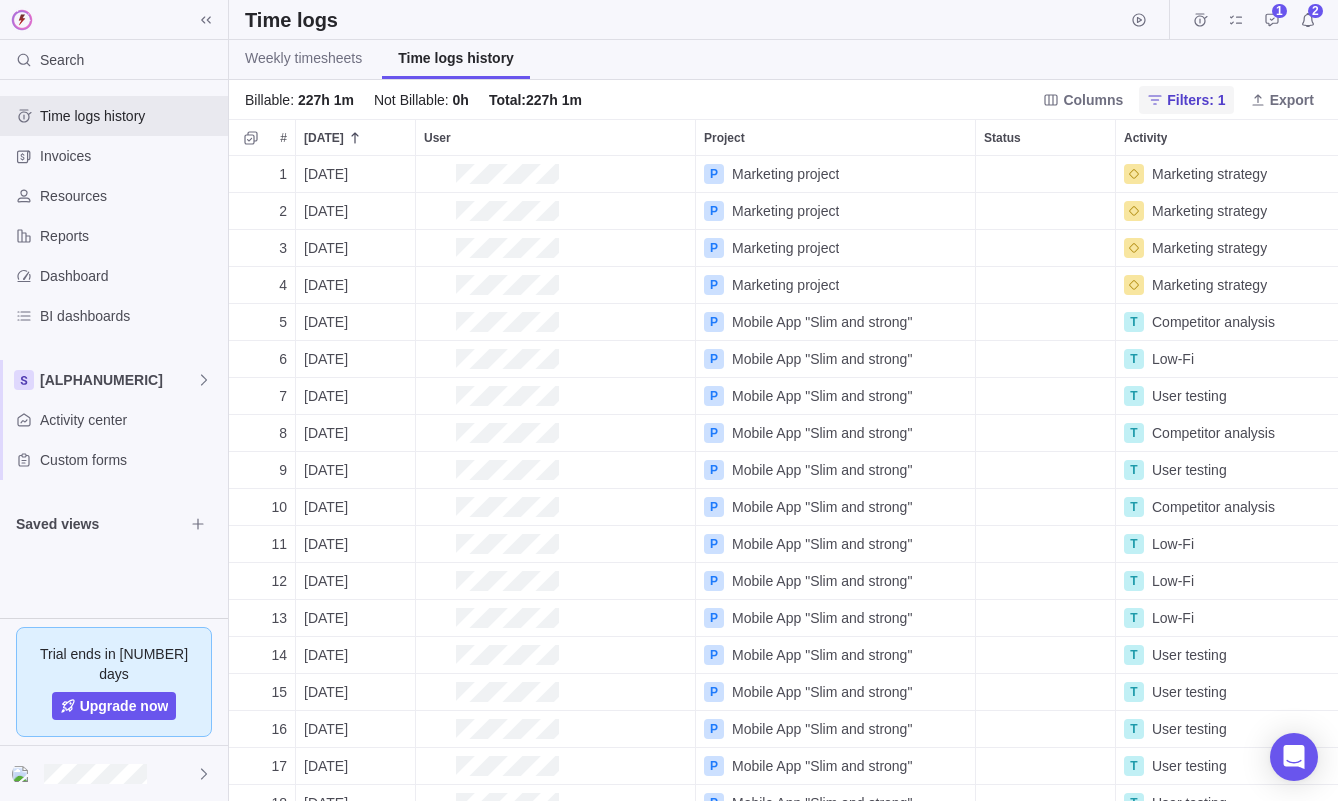 click on "Filters: 1" at bounding box center (1196, 100) 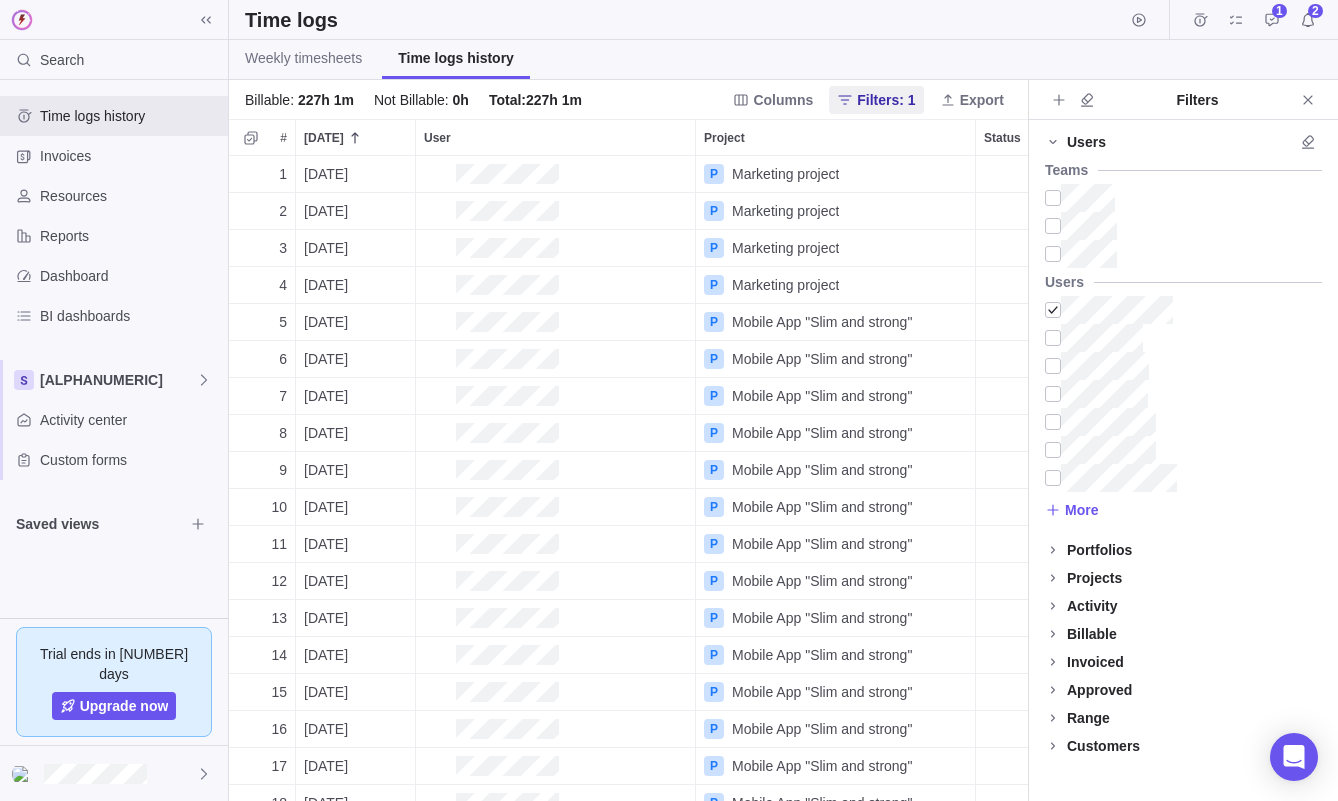 click on "Range" at bounding box center [1088, 718] 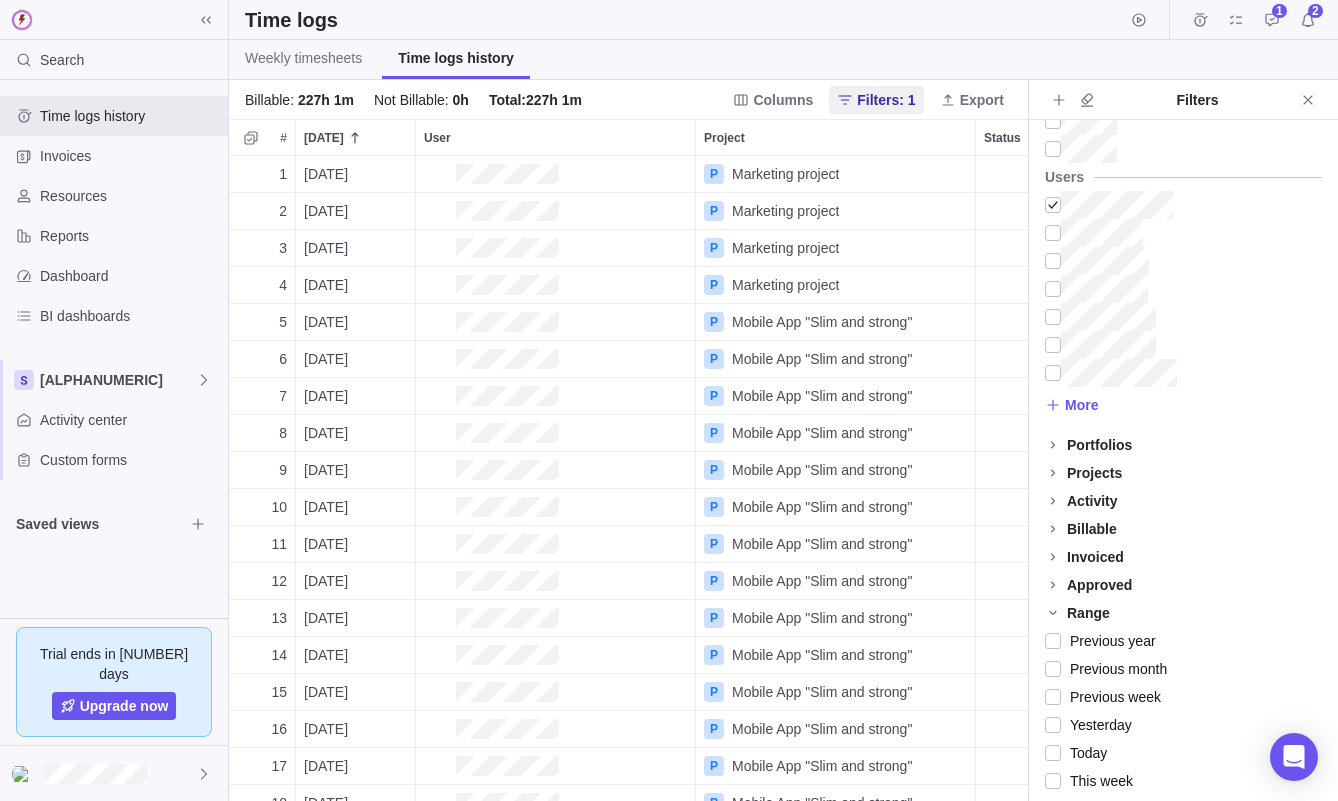 scroll, scrollTop: 139, scrollLeft: 0, axis: vertical 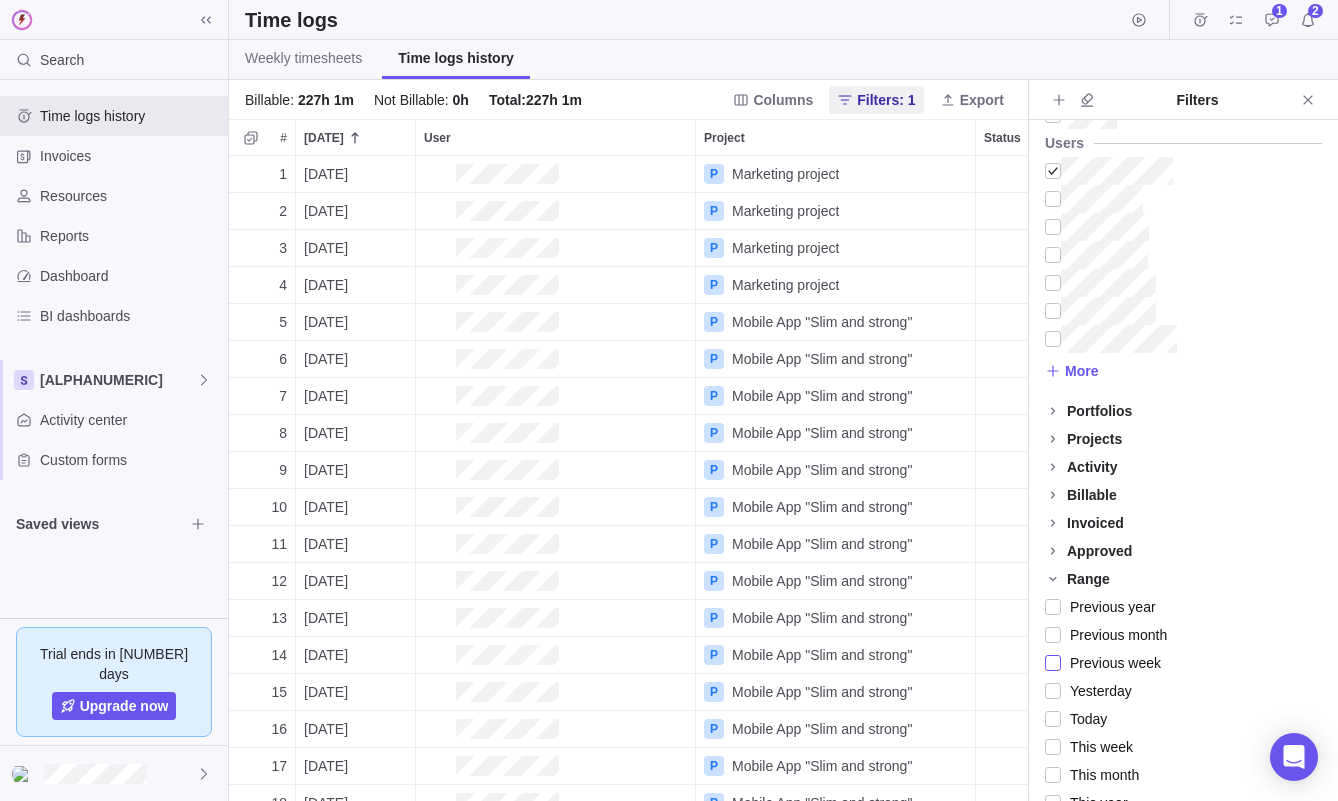 click on "Previous week" at bounding box center [1111, 663] 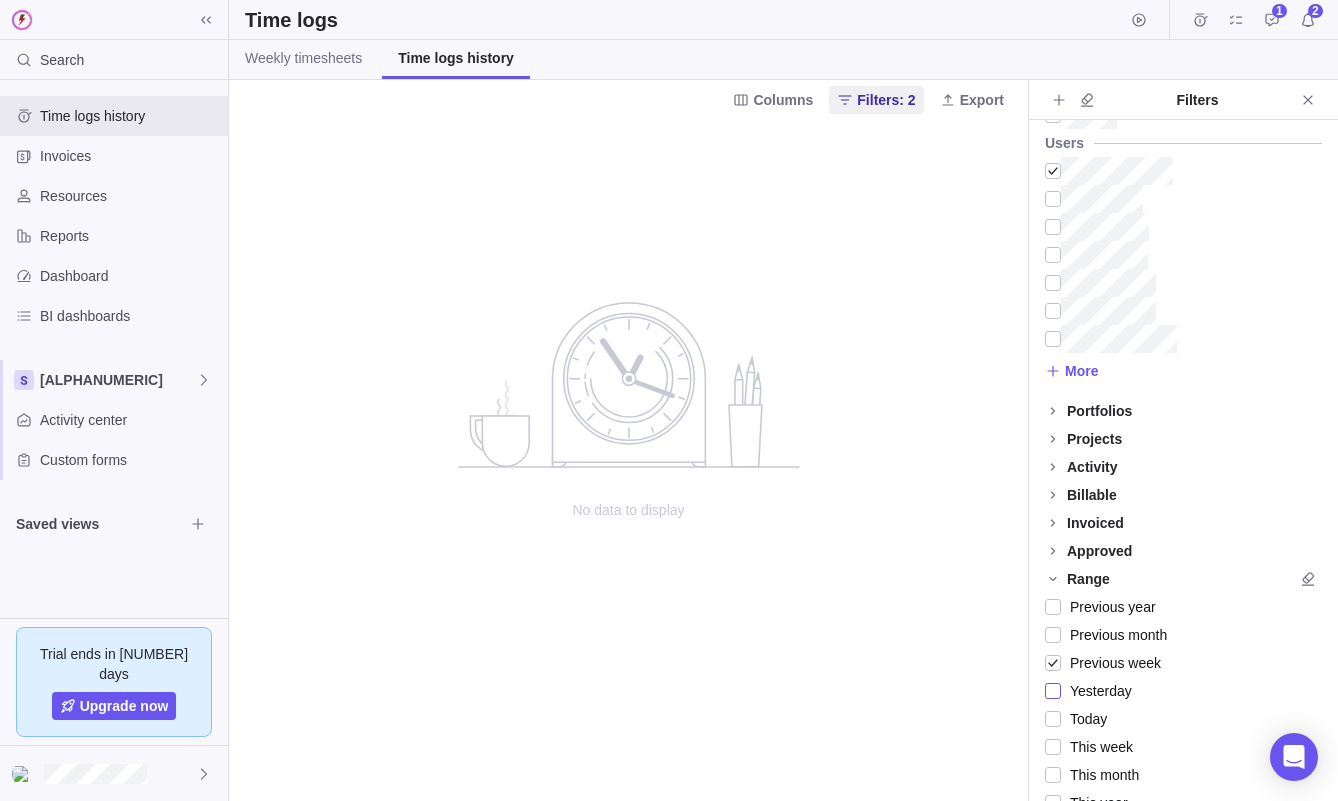 click on "Yesterday" at bounding box center (1096, 691) 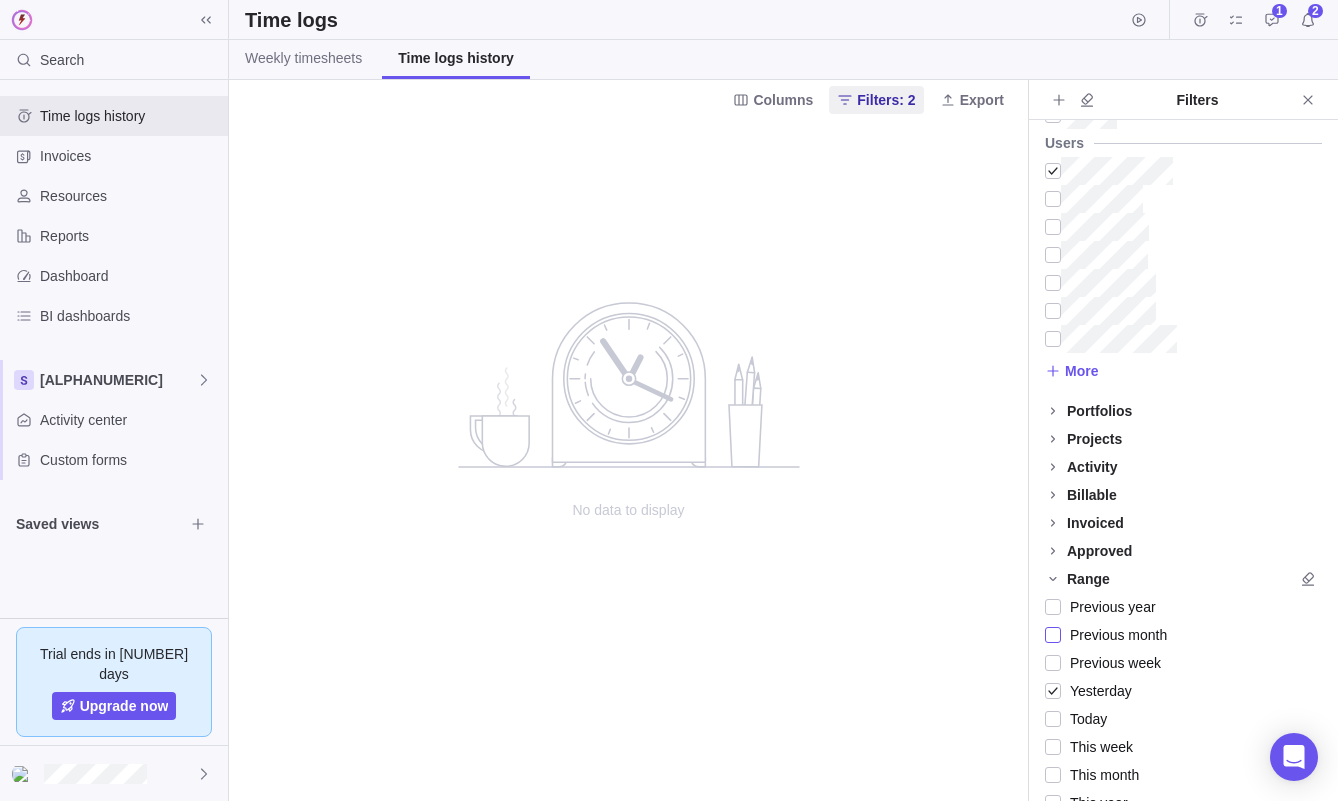 click on "Previous month" at bounding box center [1114, 635] 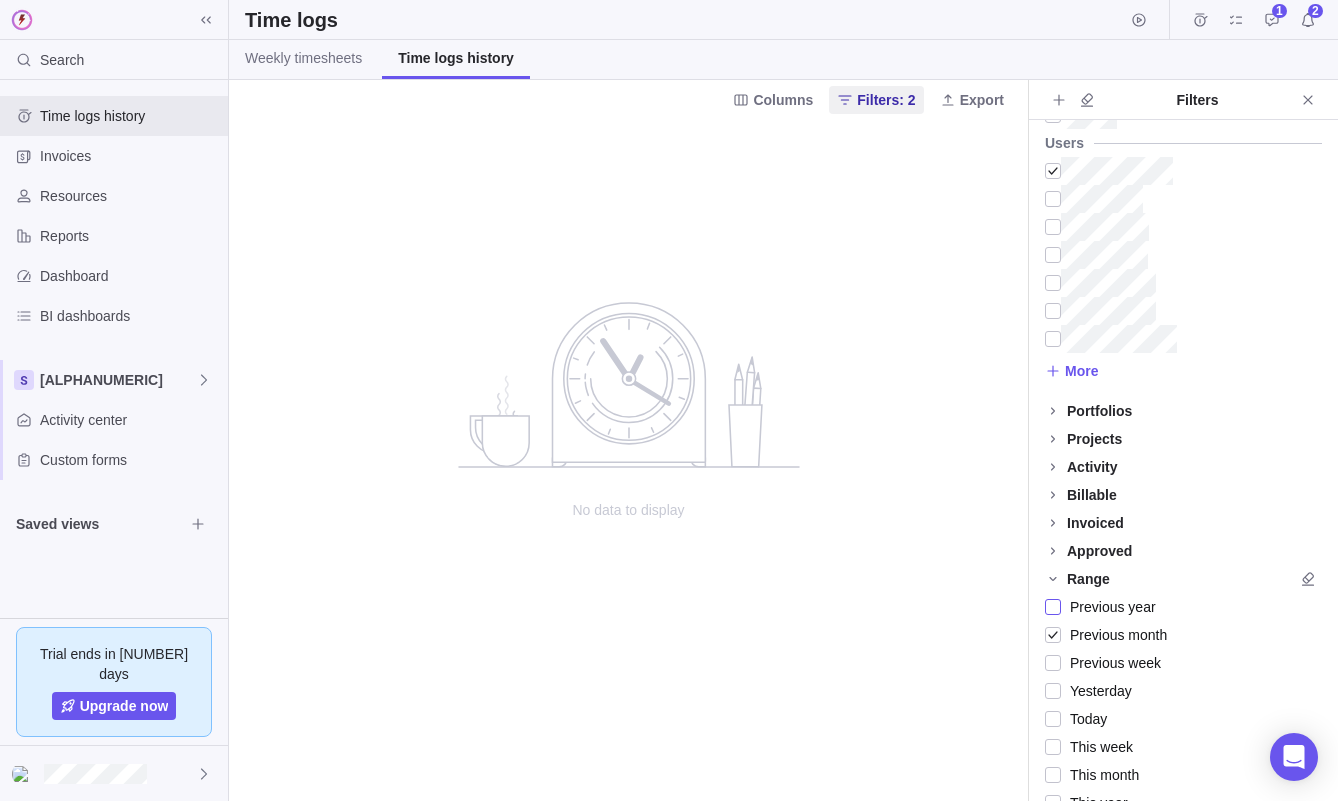 click on "Previous year" at bounding box center (1108, 607) 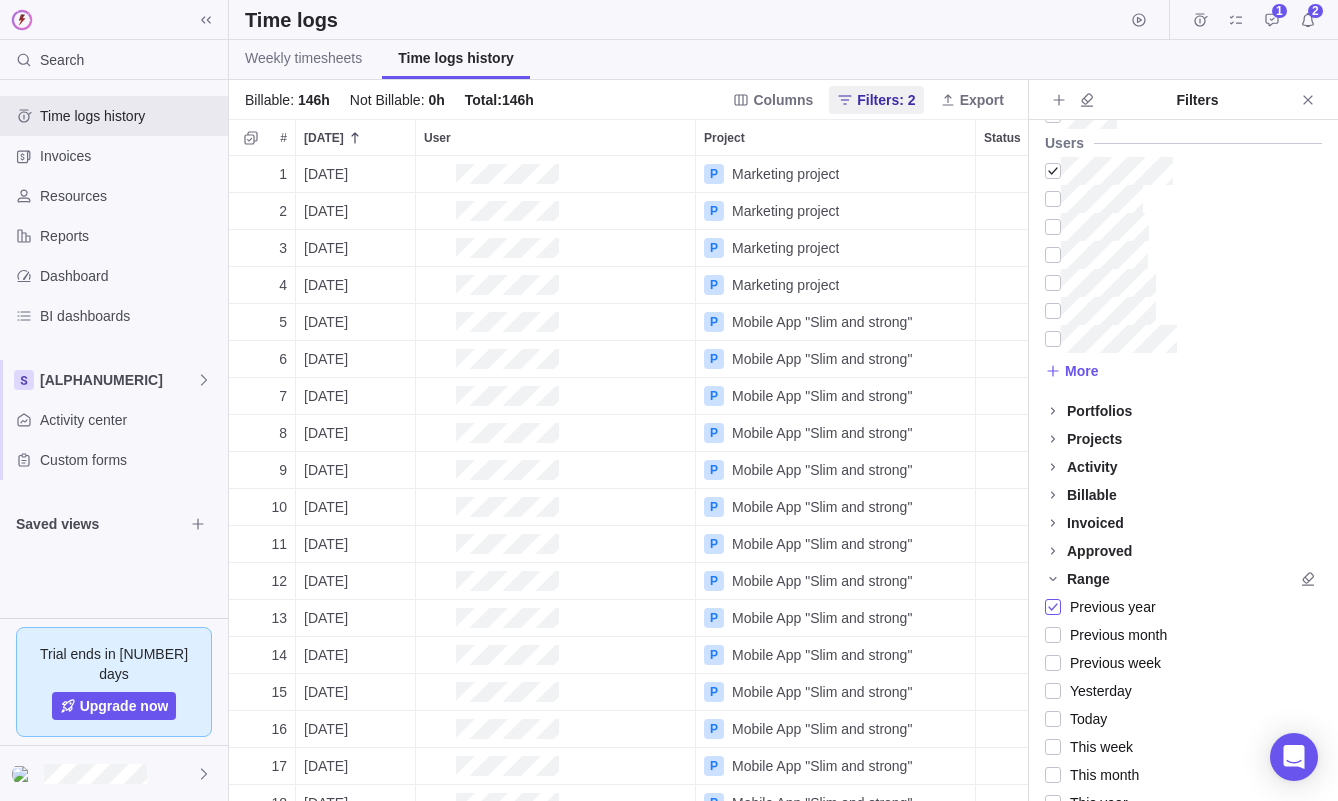scroll, scrollTop: 1, scrollLeft: 1, axis: both 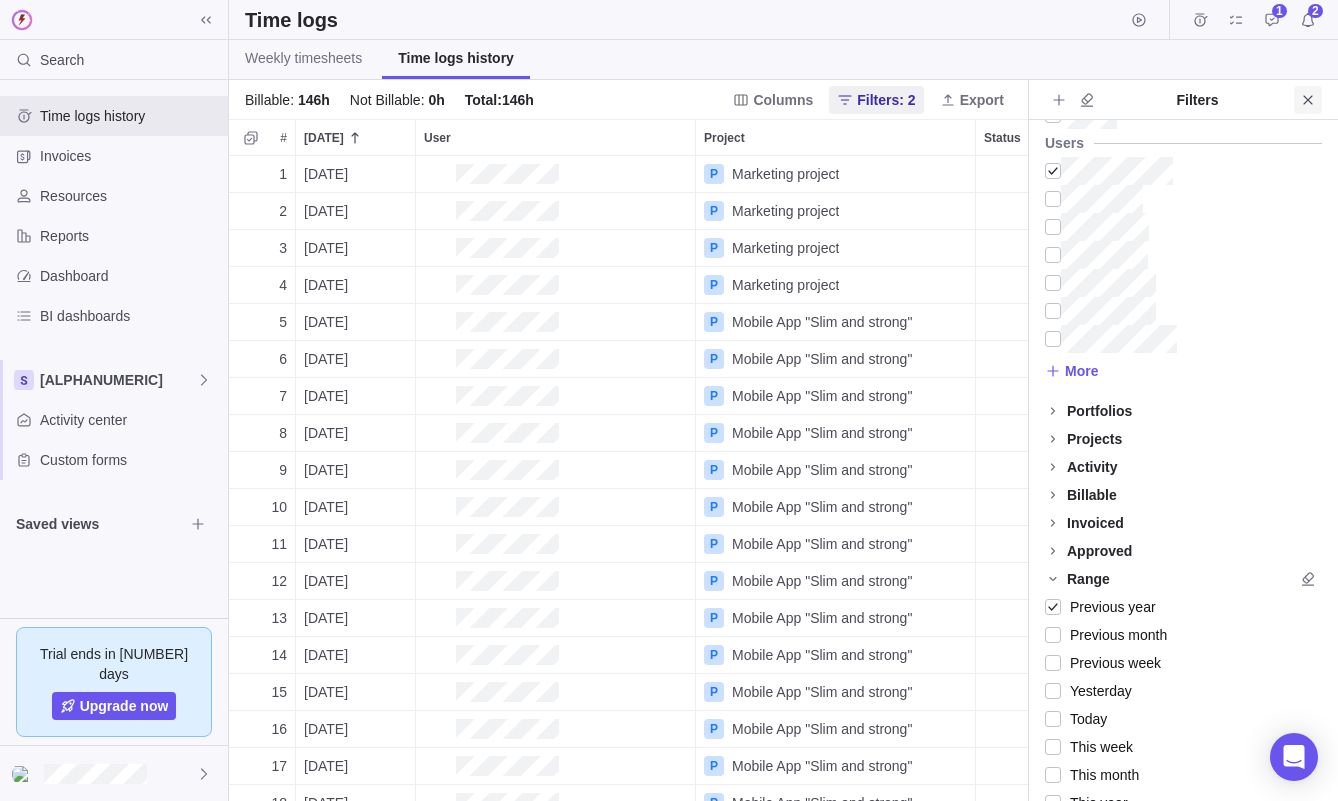 click 